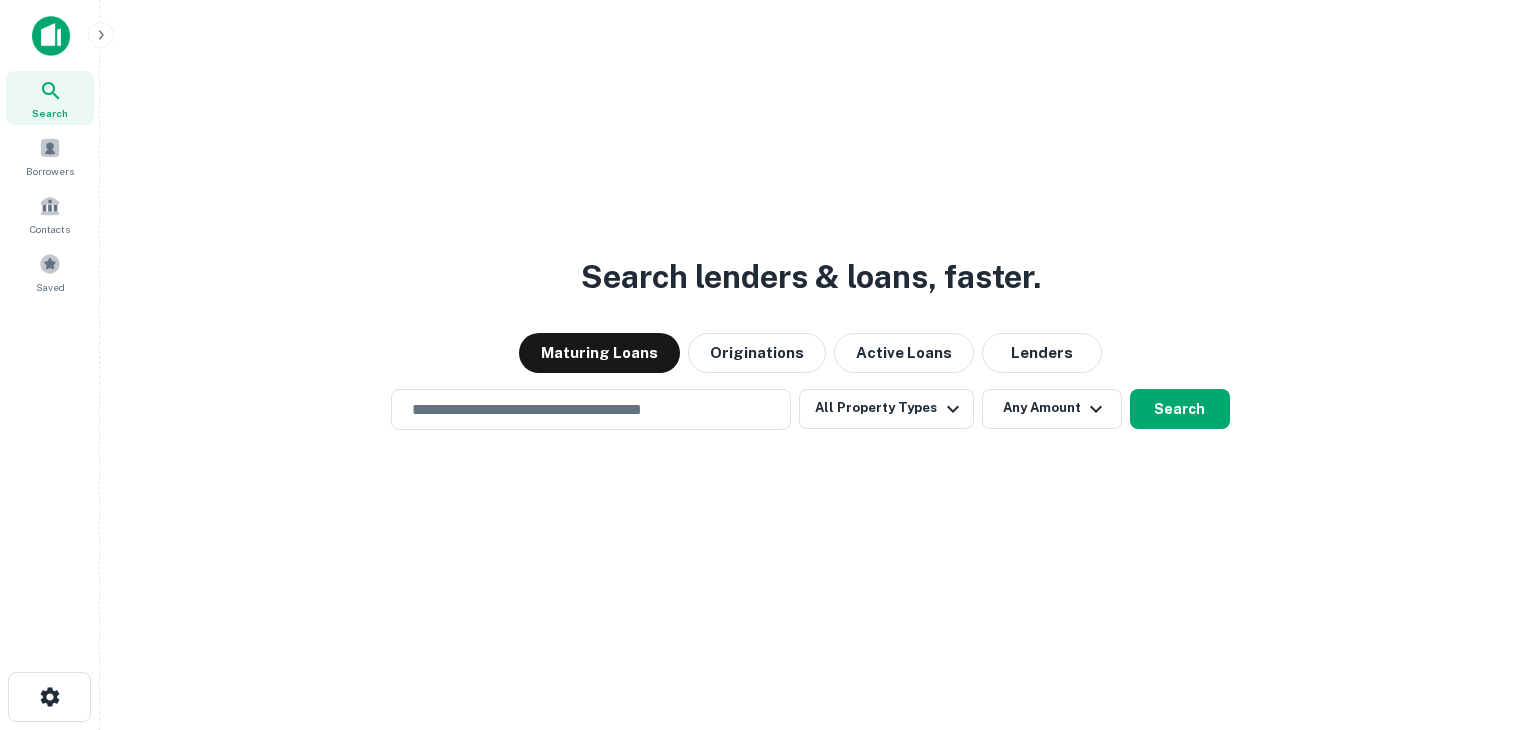 scroll, scrollTop: 0, scrollLeft: 0, axis: both 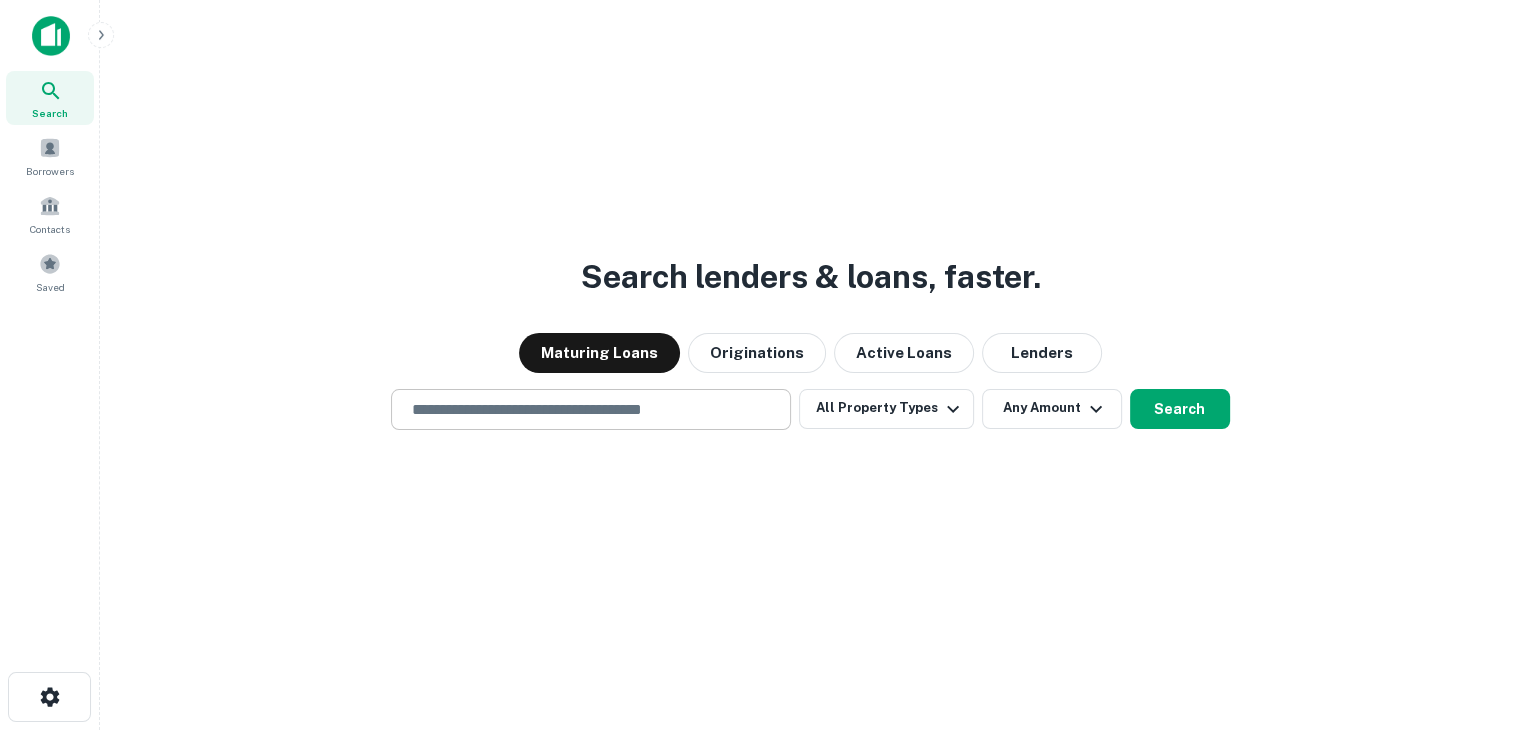 click at bounding box center (591, 409) 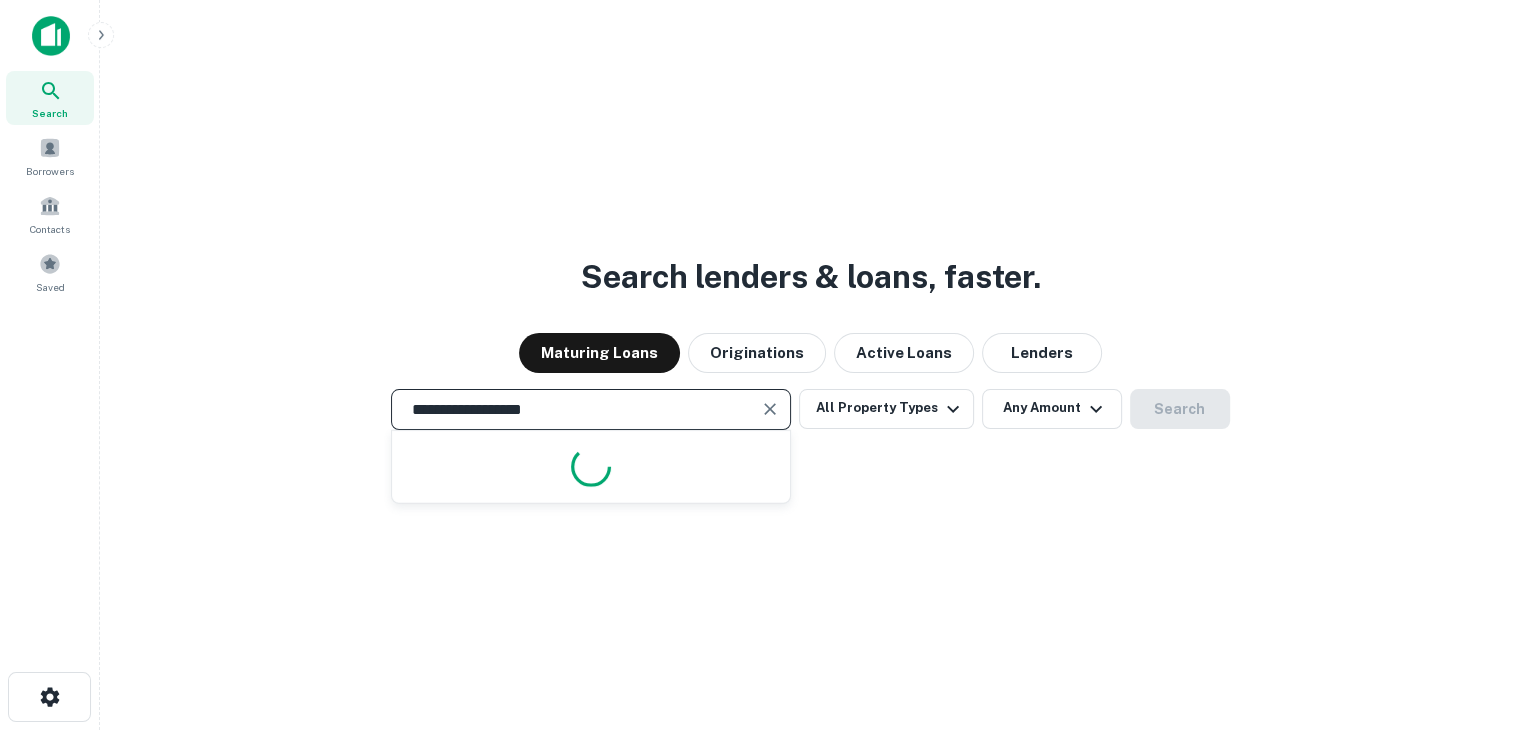 type on "**********" 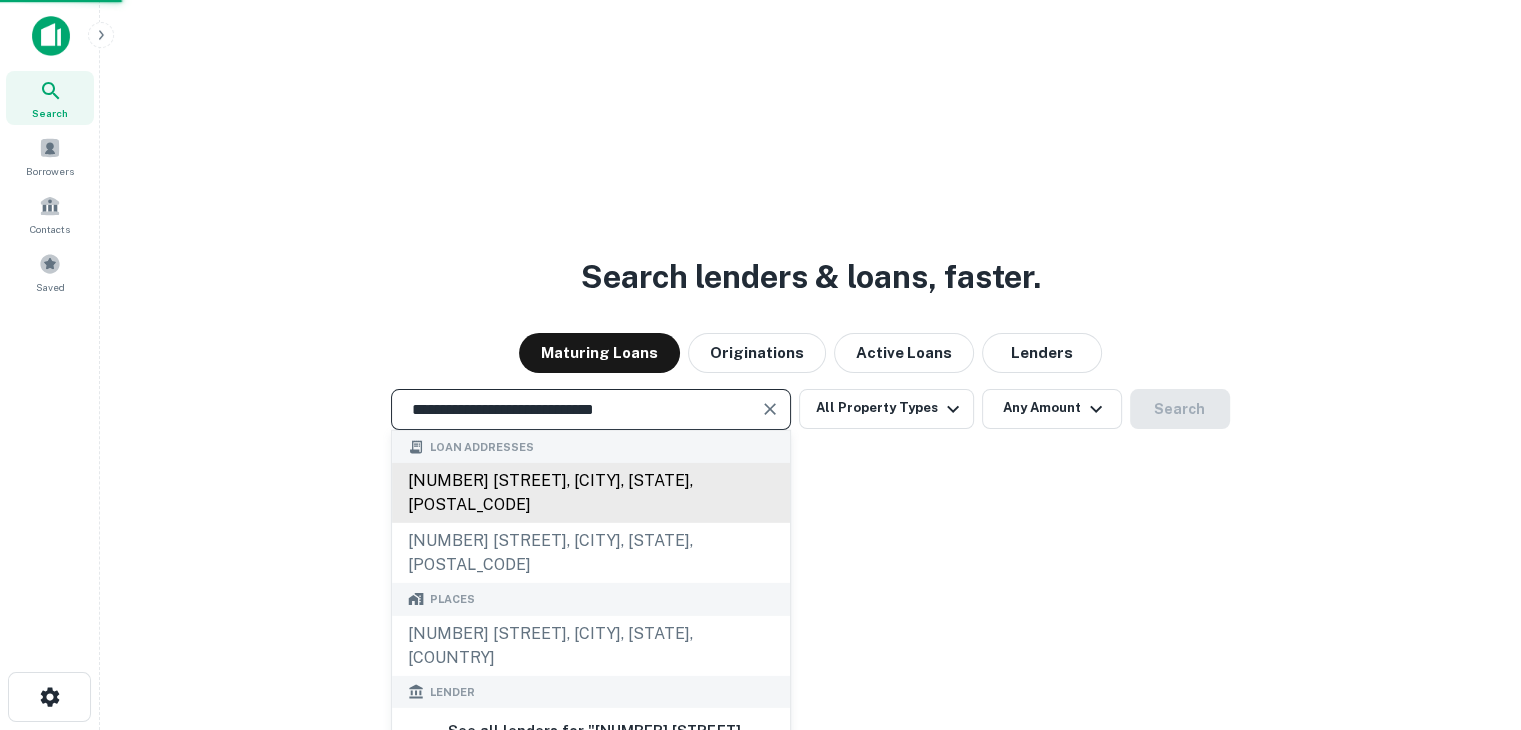click on "[NUMBER] [STREET], [CITY], [STATE], [POSTAL_CODE]" at bounding box center [591, 493] 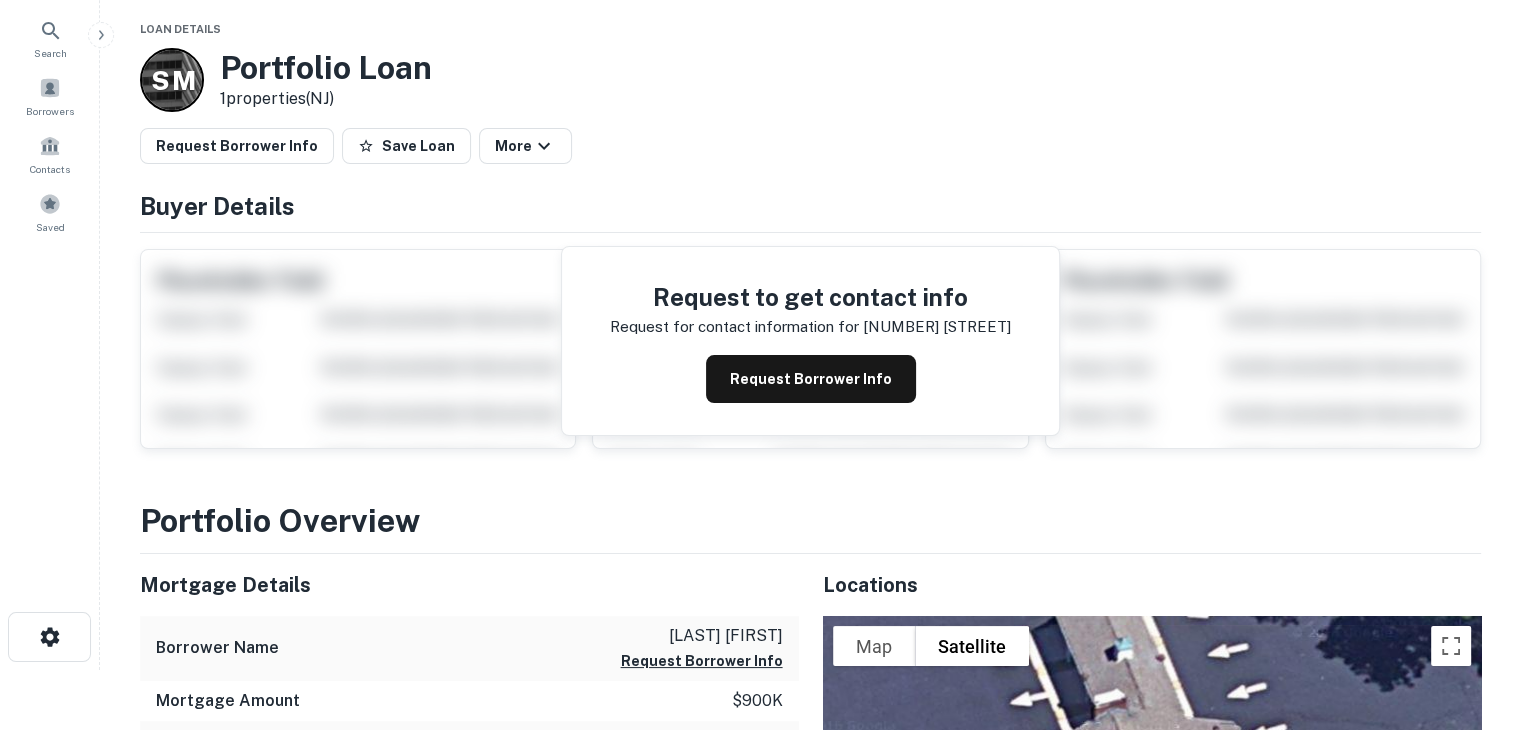 scroll, scrollTop: 0, scrollLeft: 0, axis: both 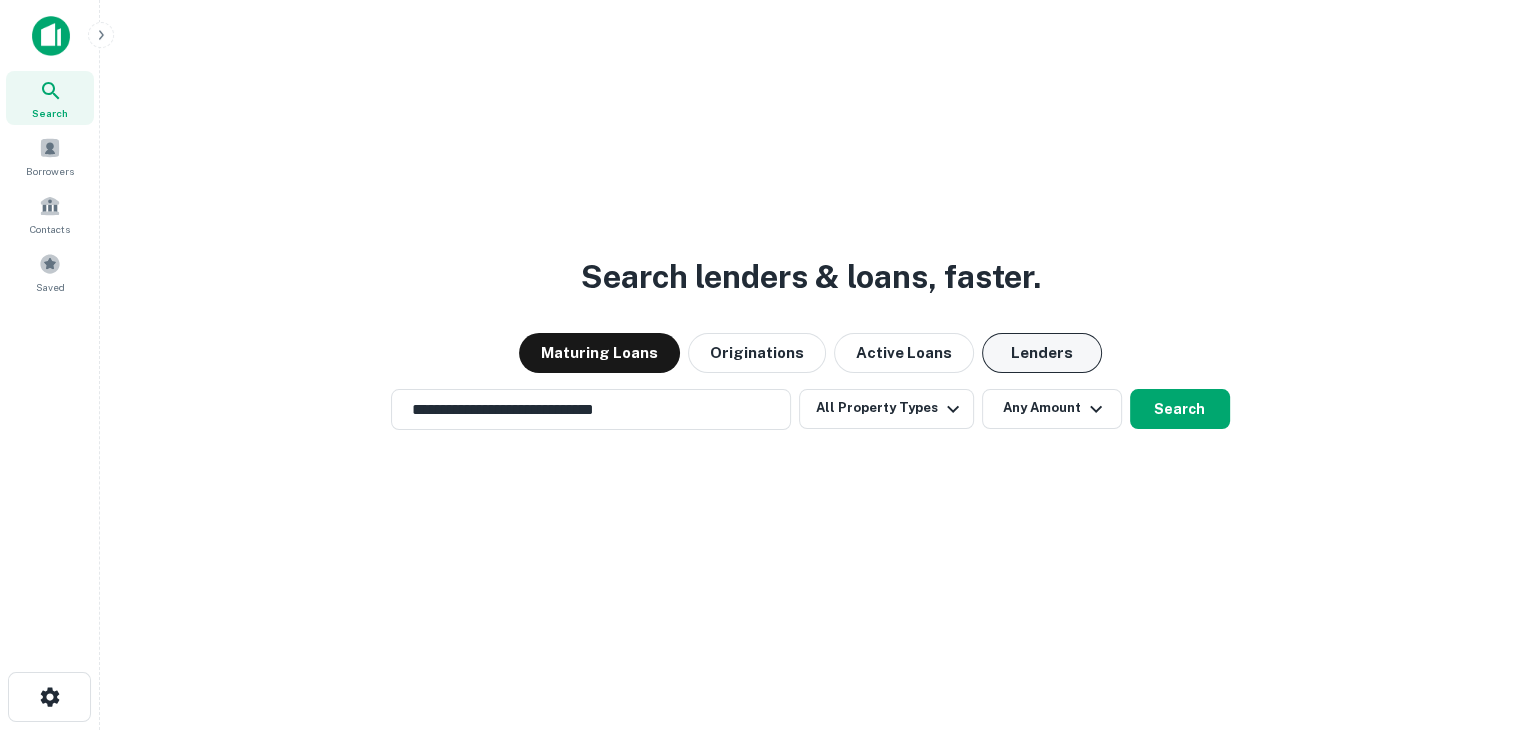 click on "Lenders" at bounding box center (1042, 353) 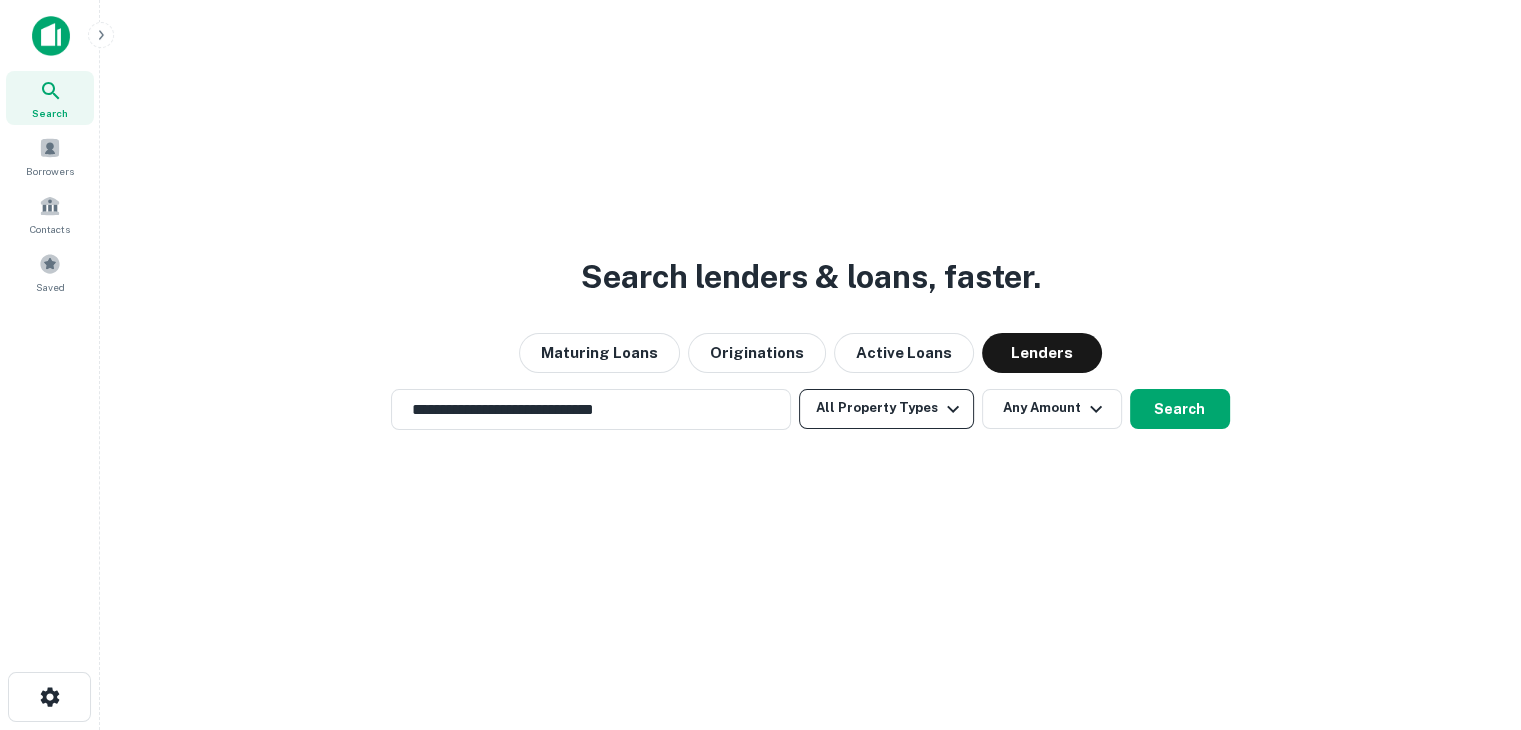 click at bounding box center (953, 409) 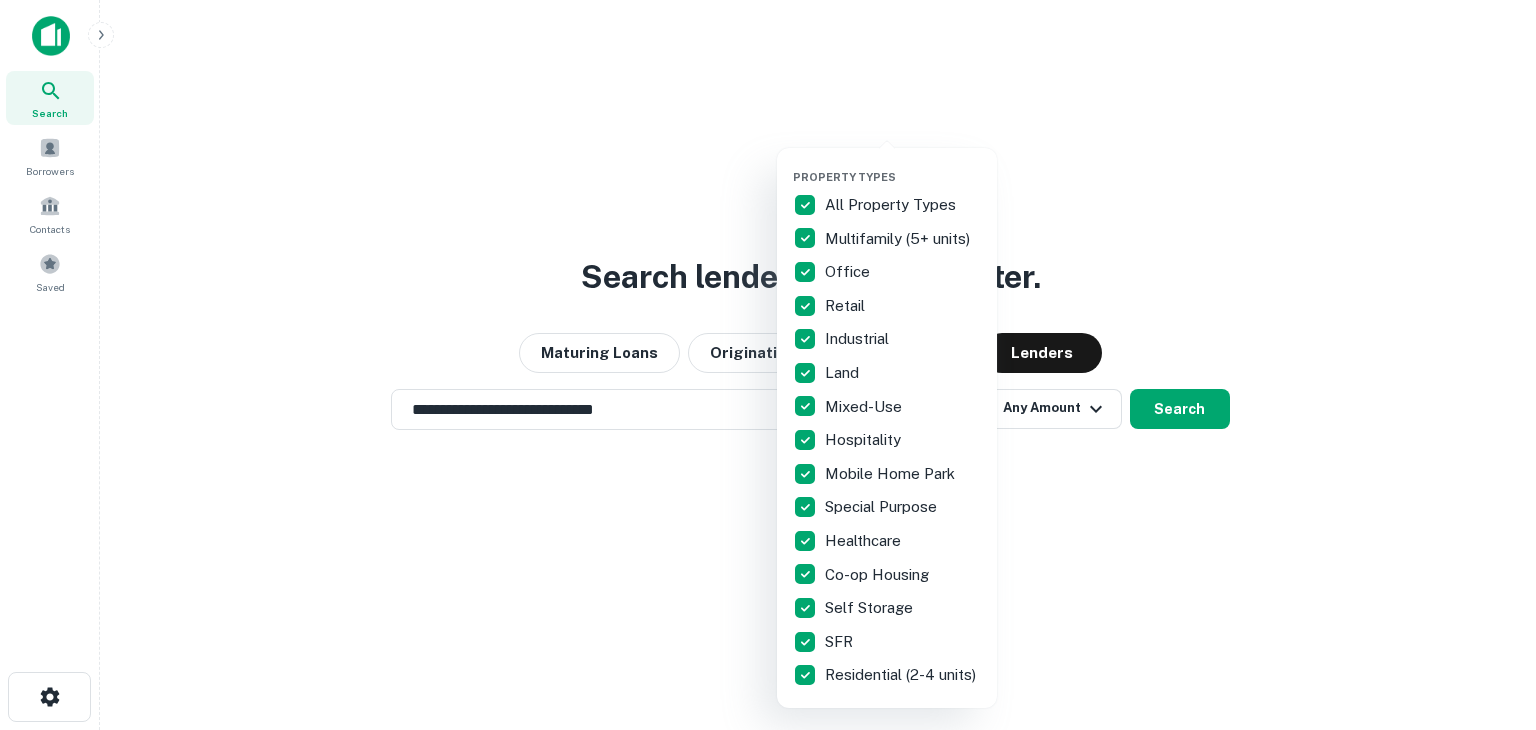 click at bounding box center (768, 365) 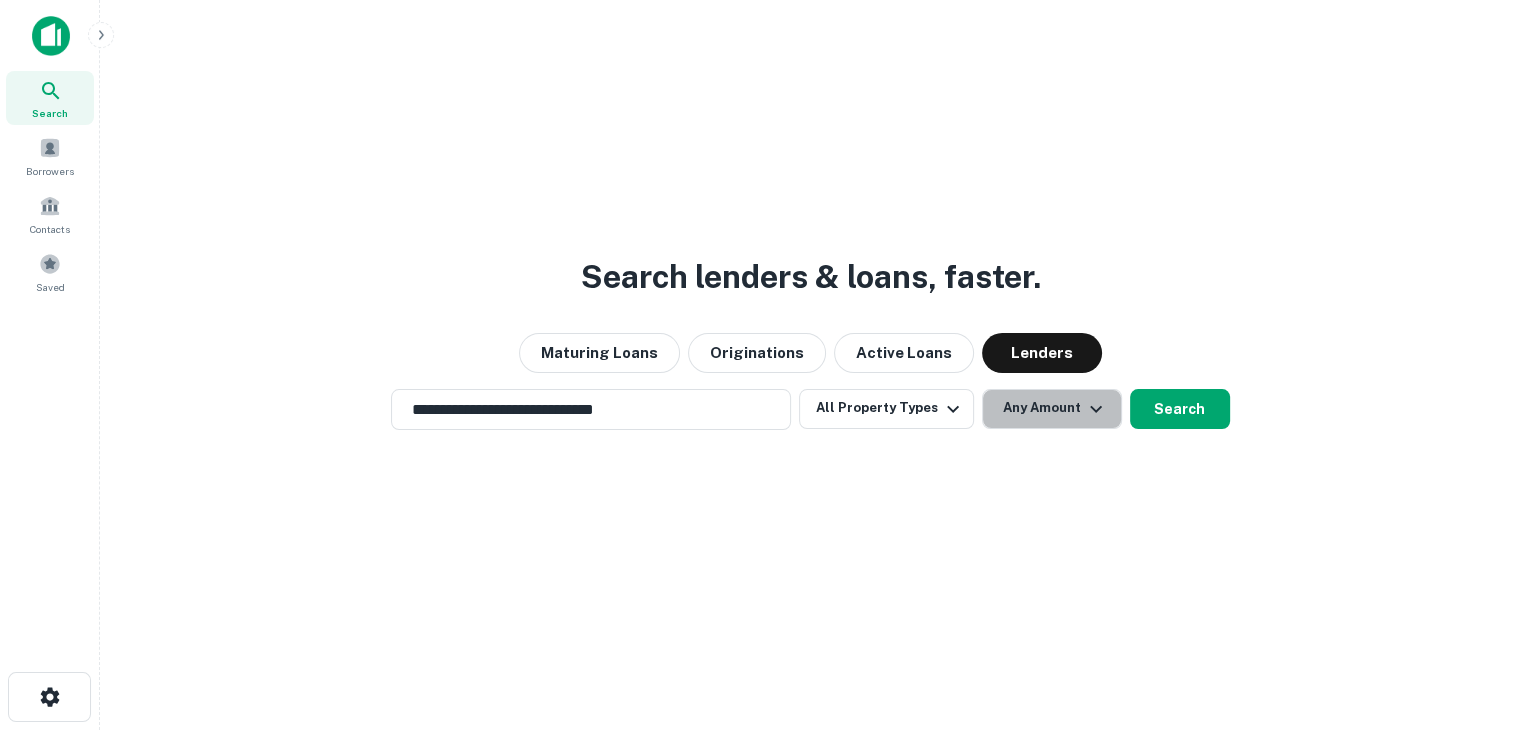 click at bounding box center (1096, 409) 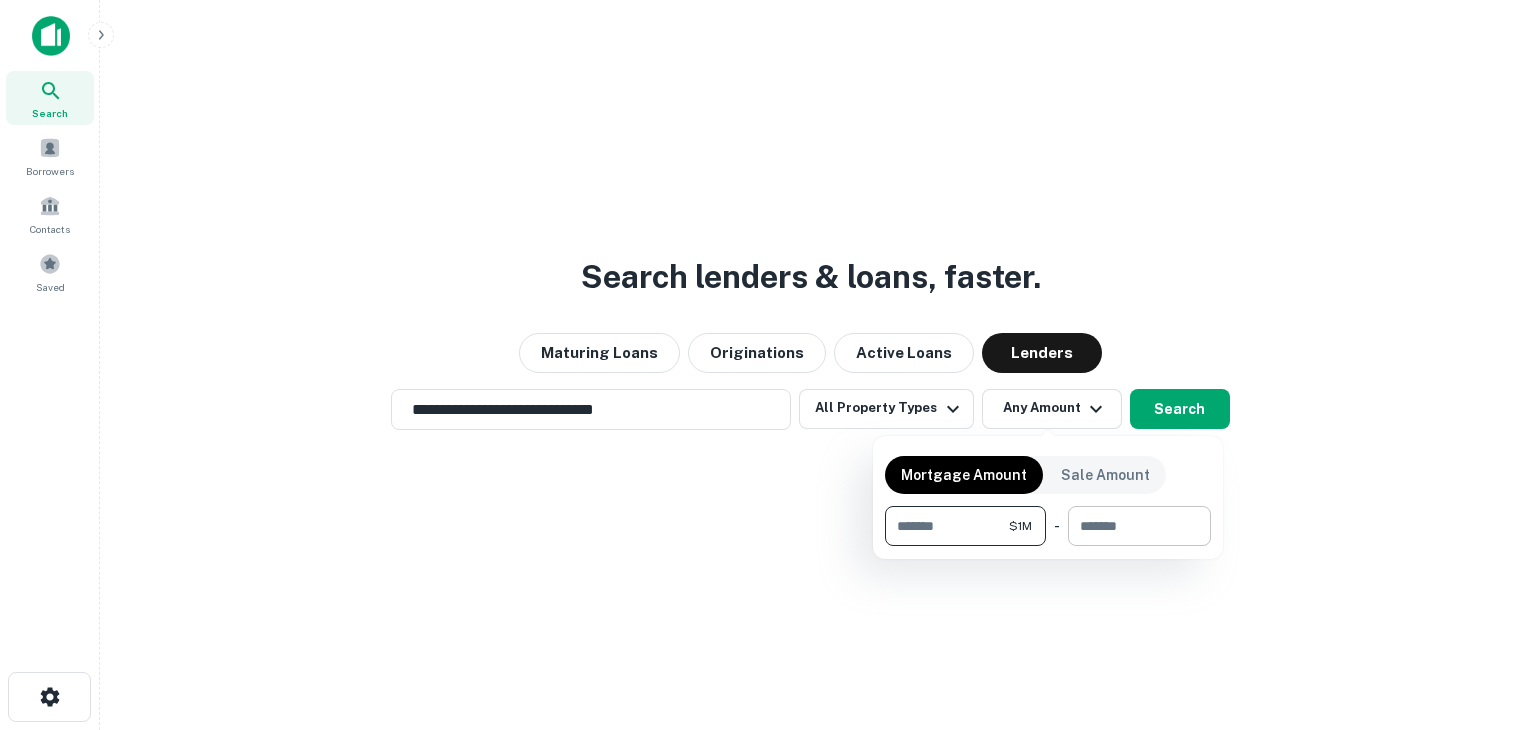 type on "*******" 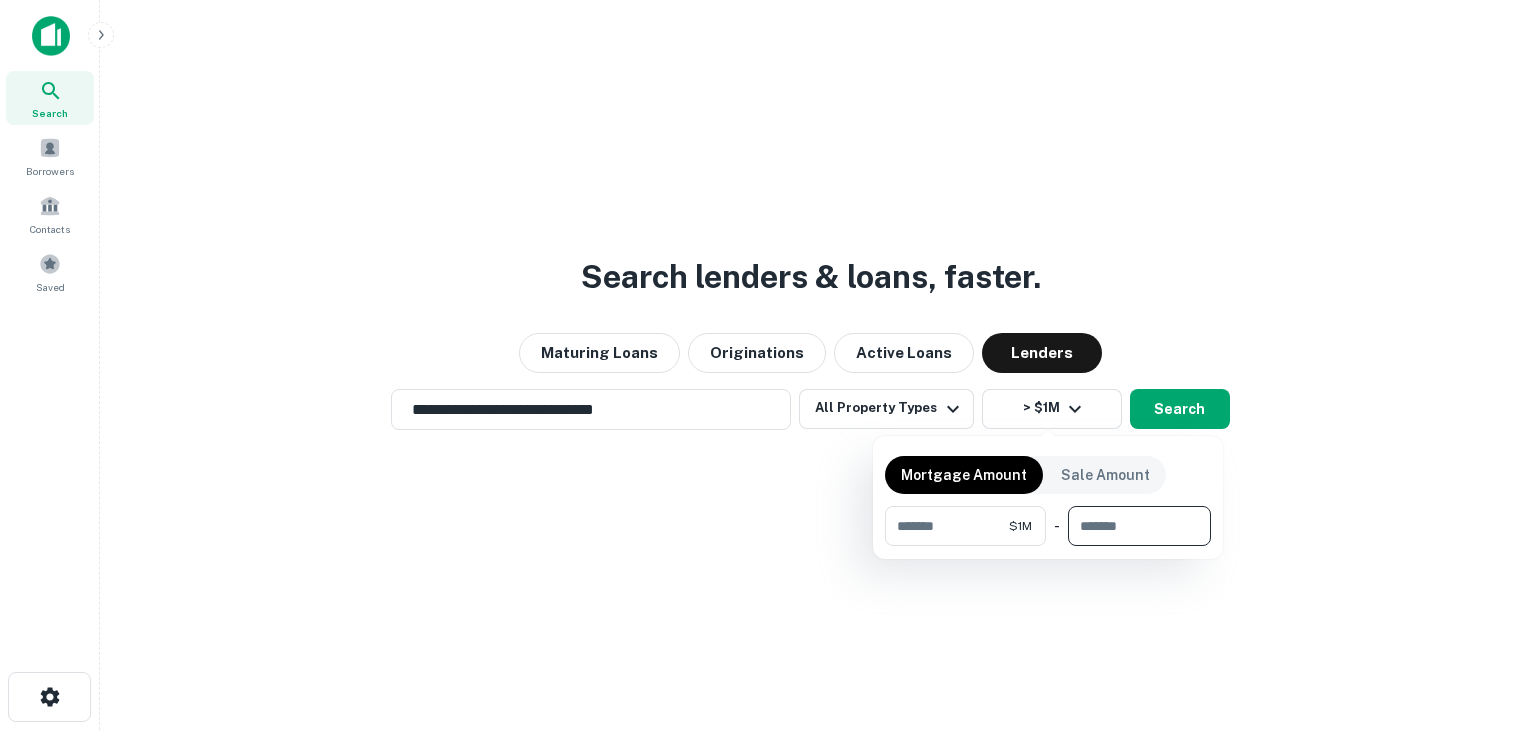 click at bounding box center (1132, 526) 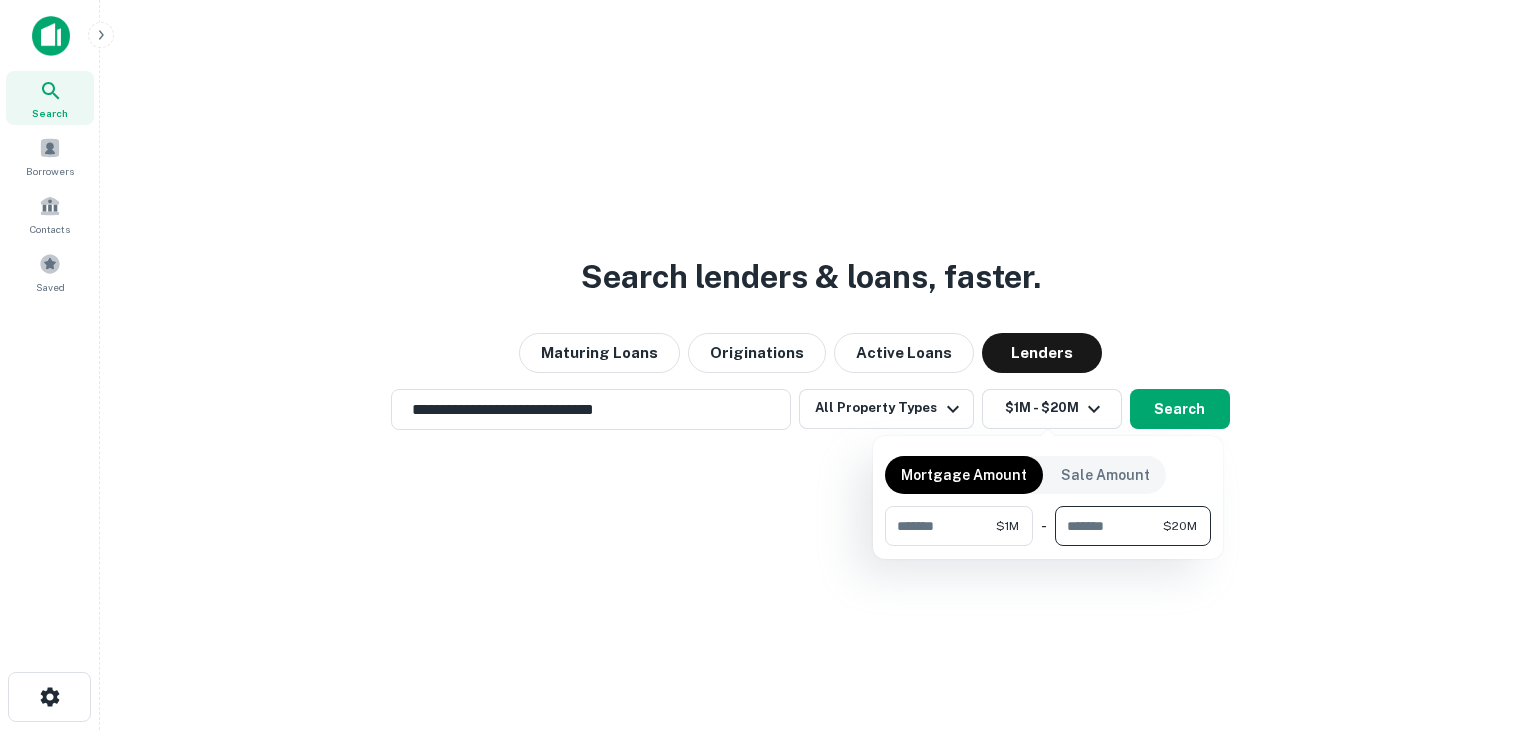 type on "********" 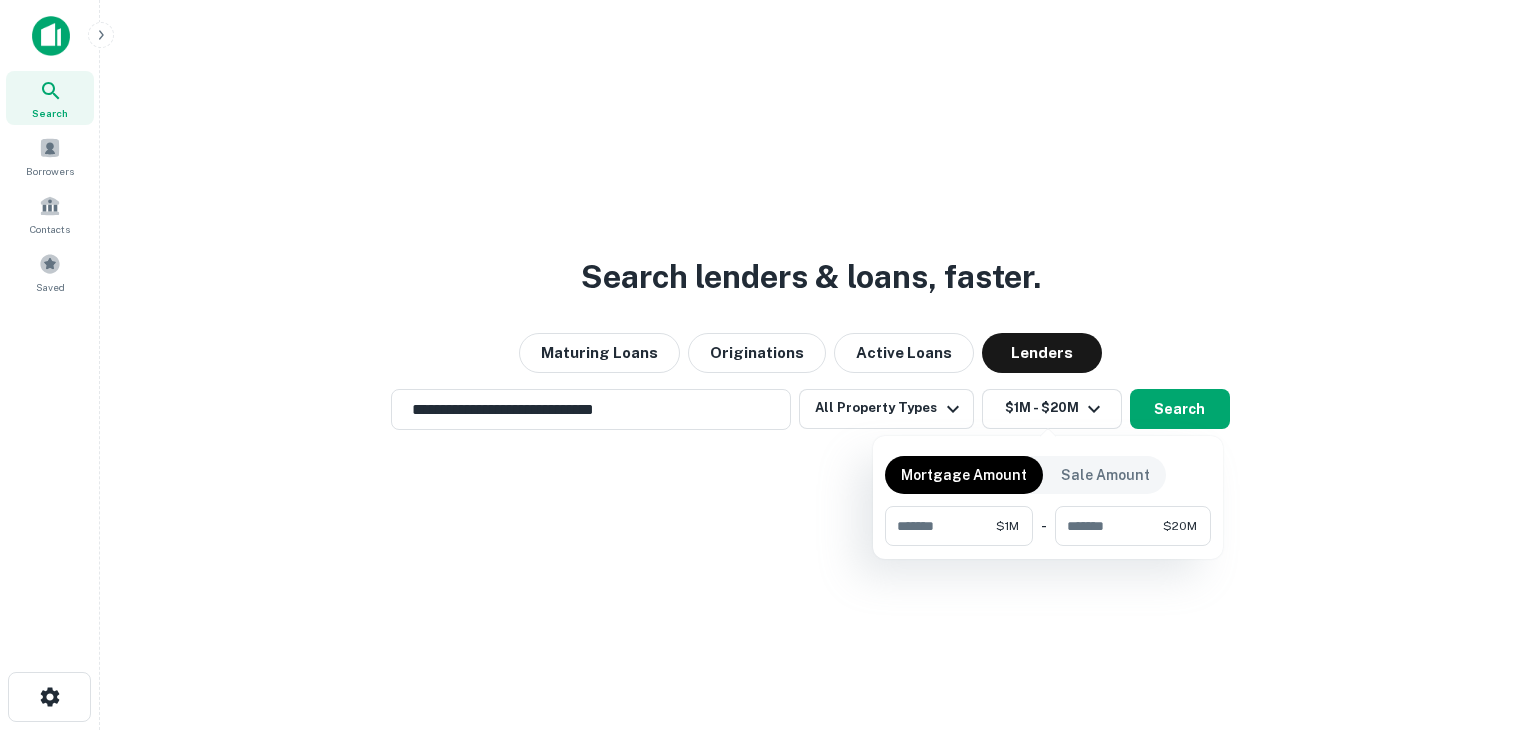 click at bounding box center (768, 365) 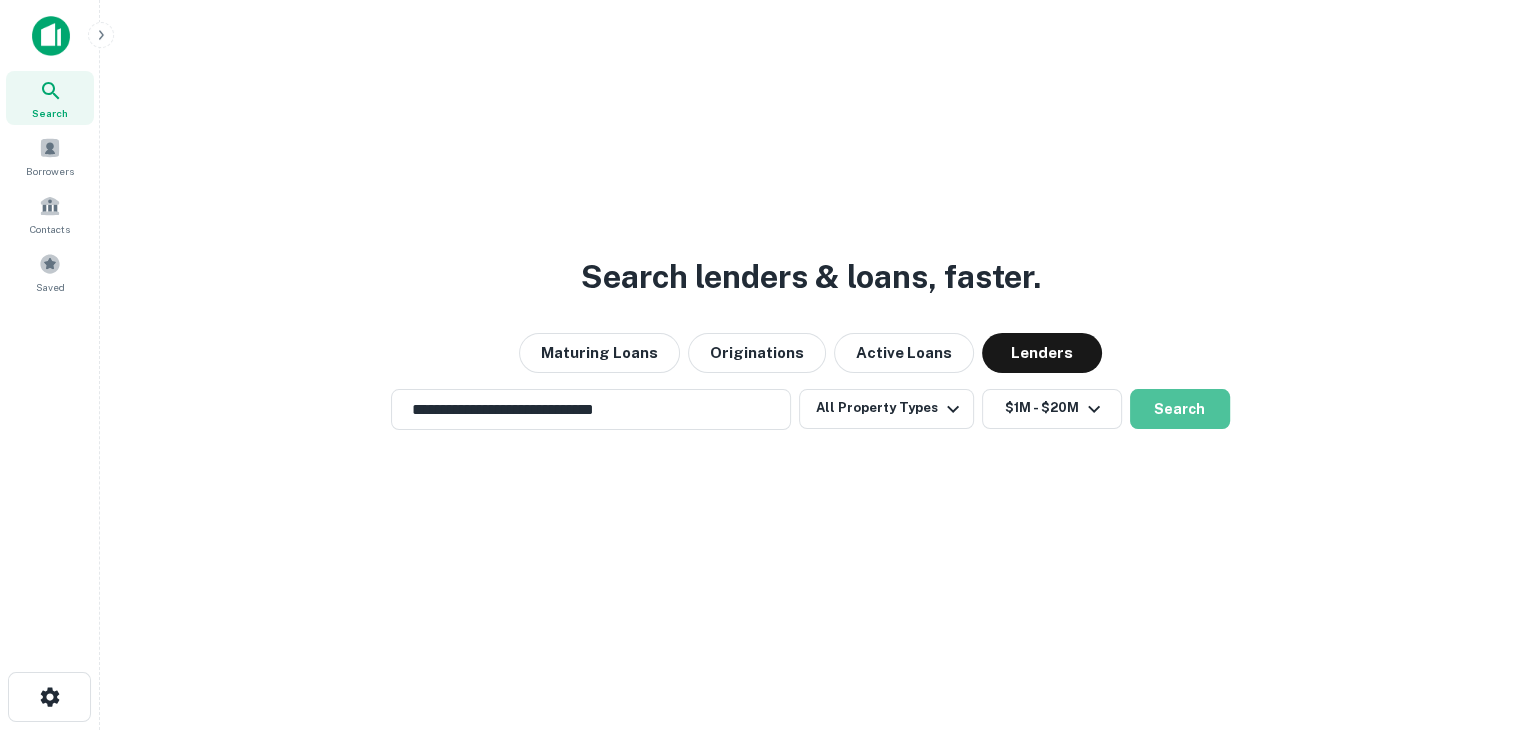 click on "Search" at bounding box center [1180, 409] 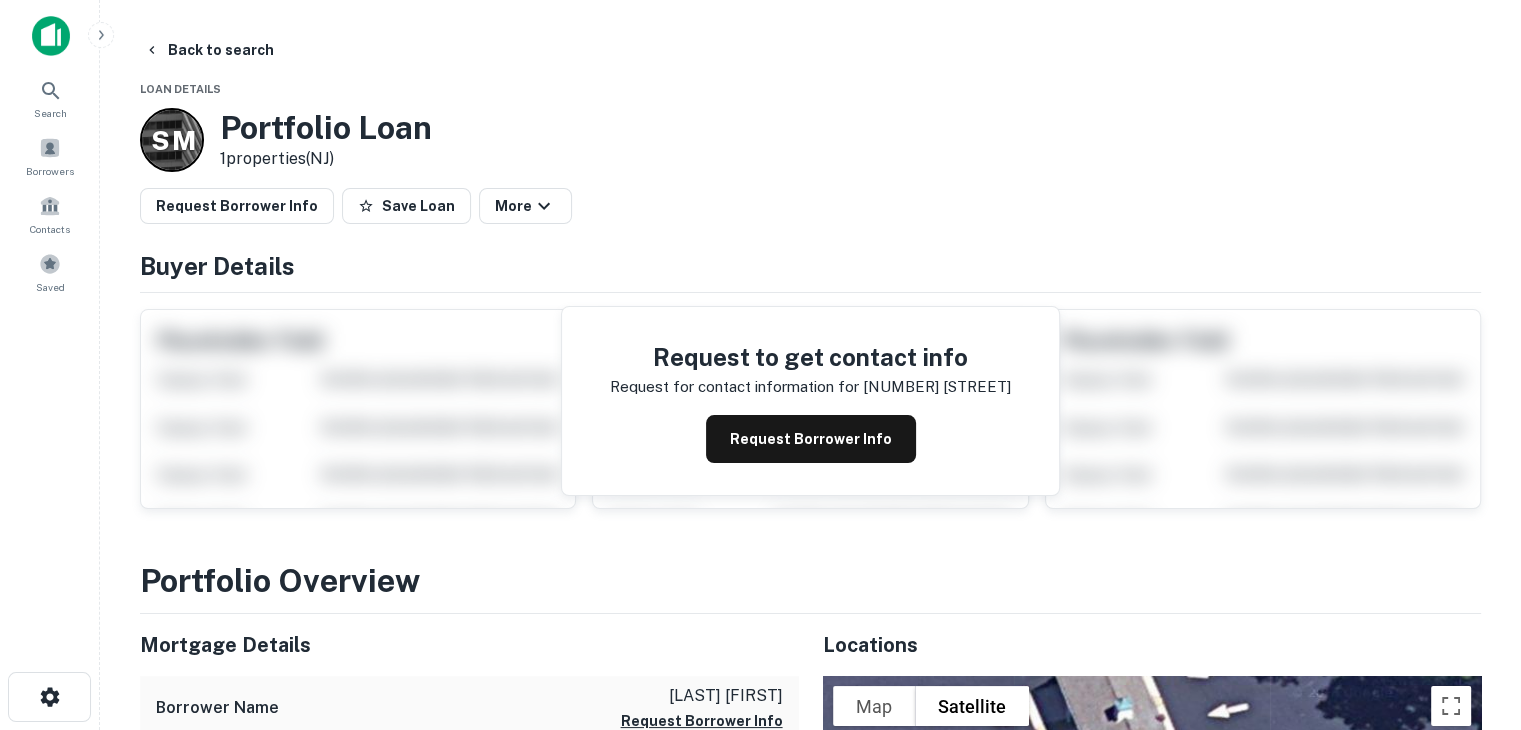 click on "Request Borrower Info Save Loan More" at bounding box center [810, 206] 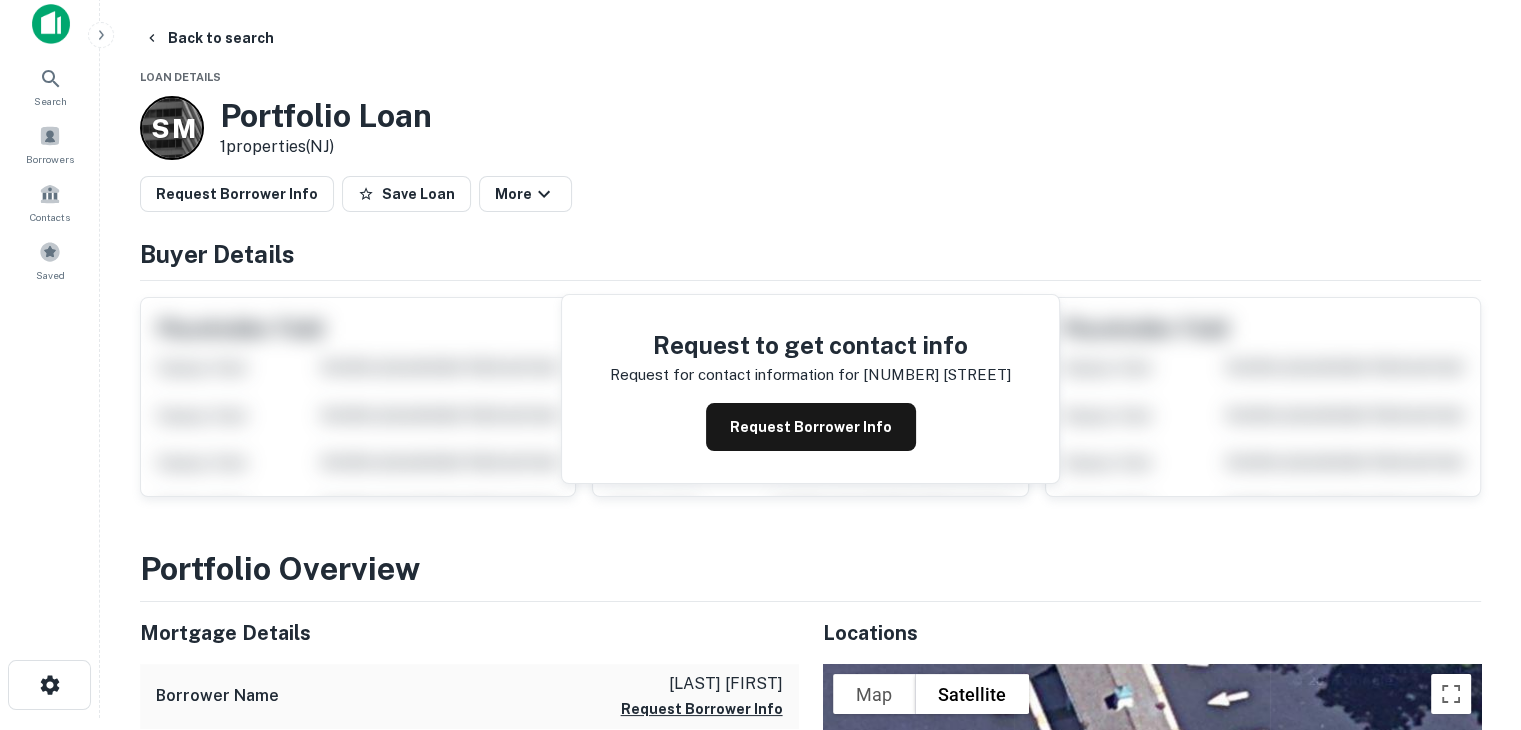scroll, scrollTop: 0, scrollLeft: 0, axis: both 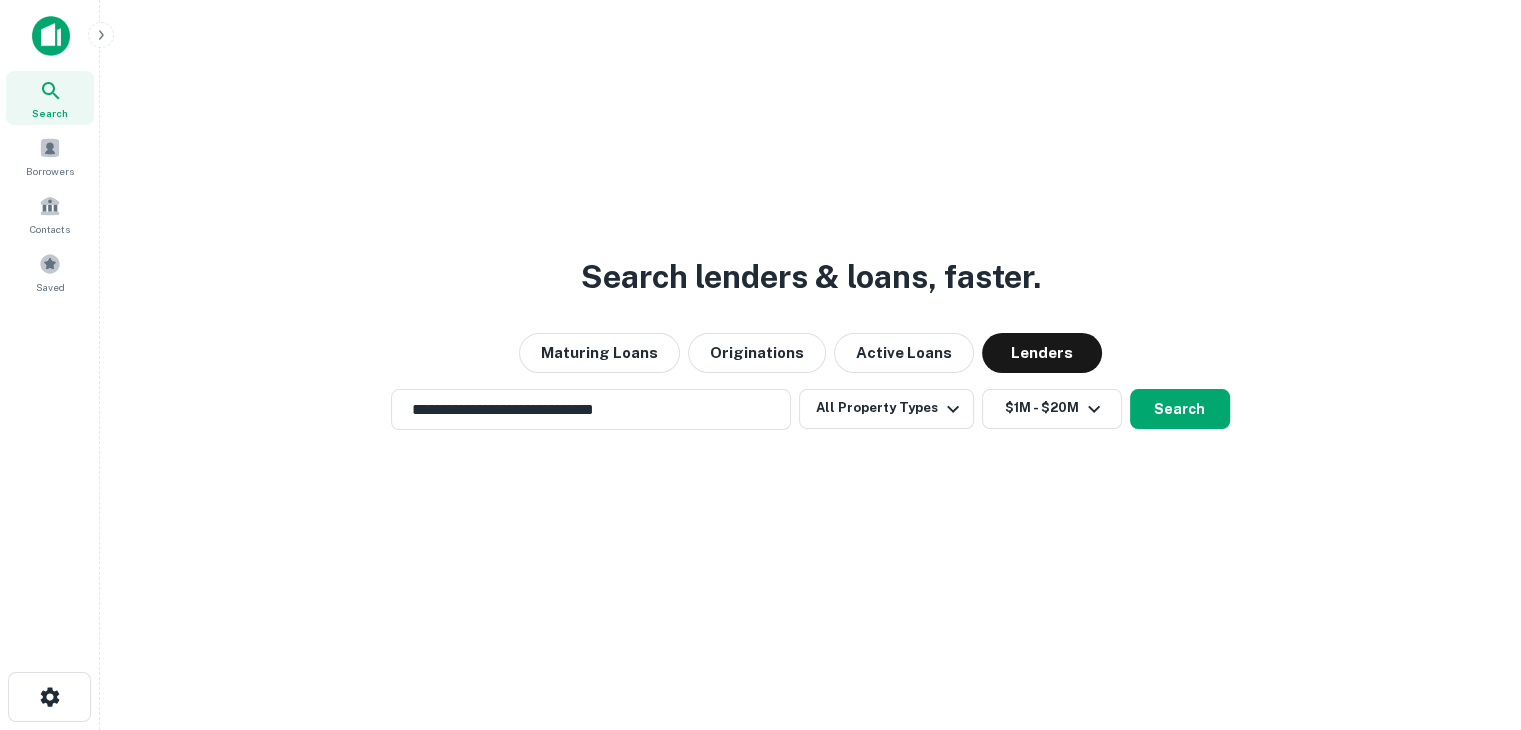 click on "**********" at bounding box center (810, 413) 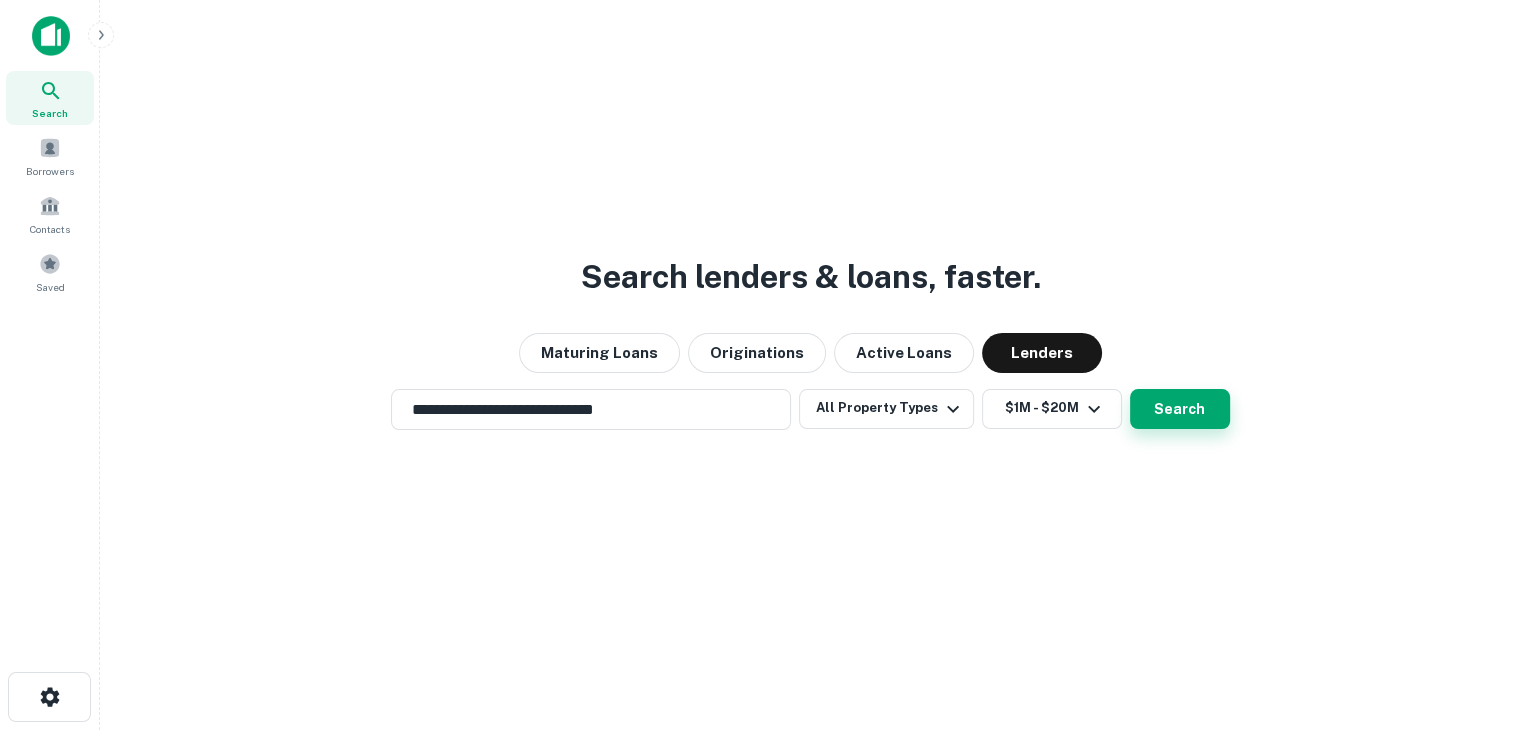click on "Search" at bounding box center (1180, 409) 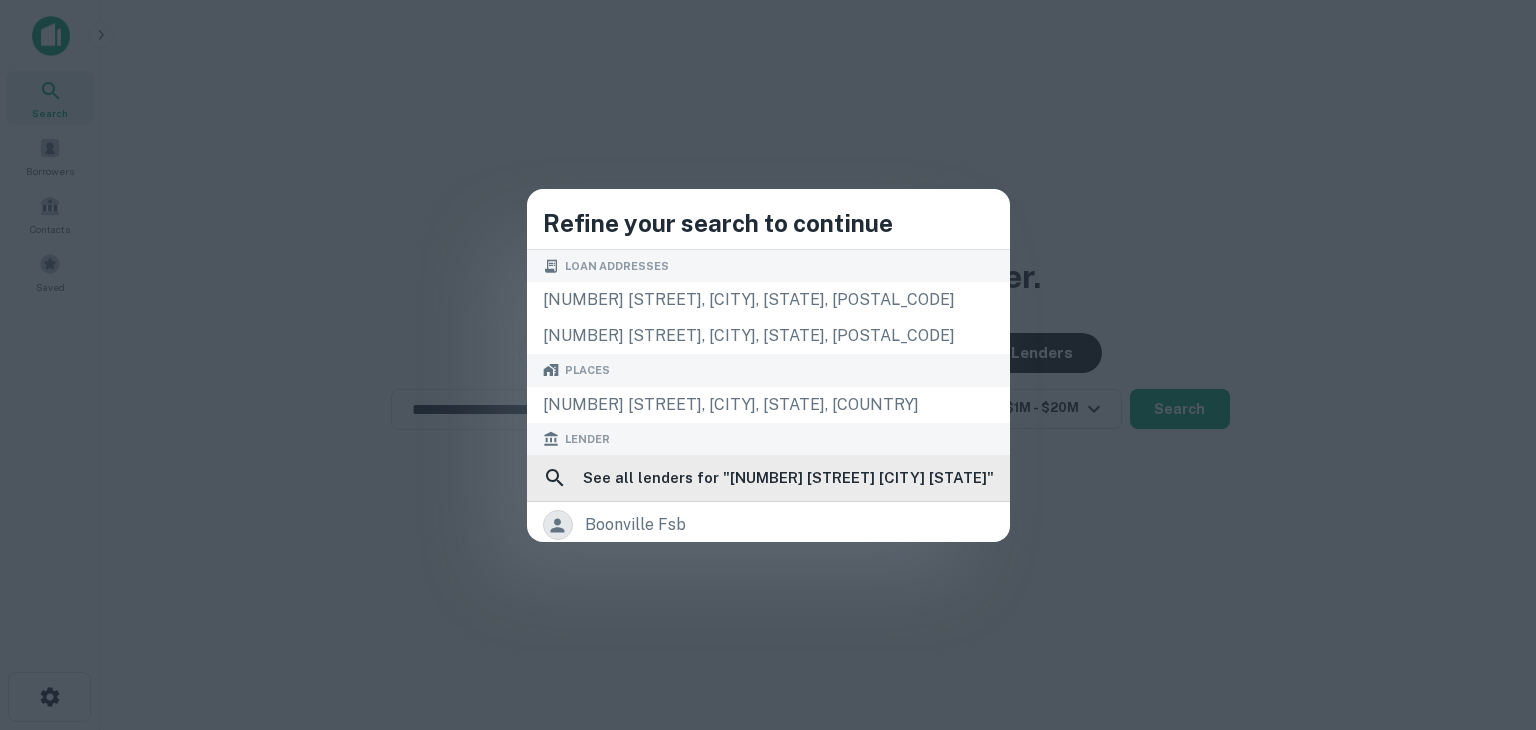 click on "See all lenders for " [NUMBER] [STREET] [CITY] [STATE] "" at bounding box center [788, 478] 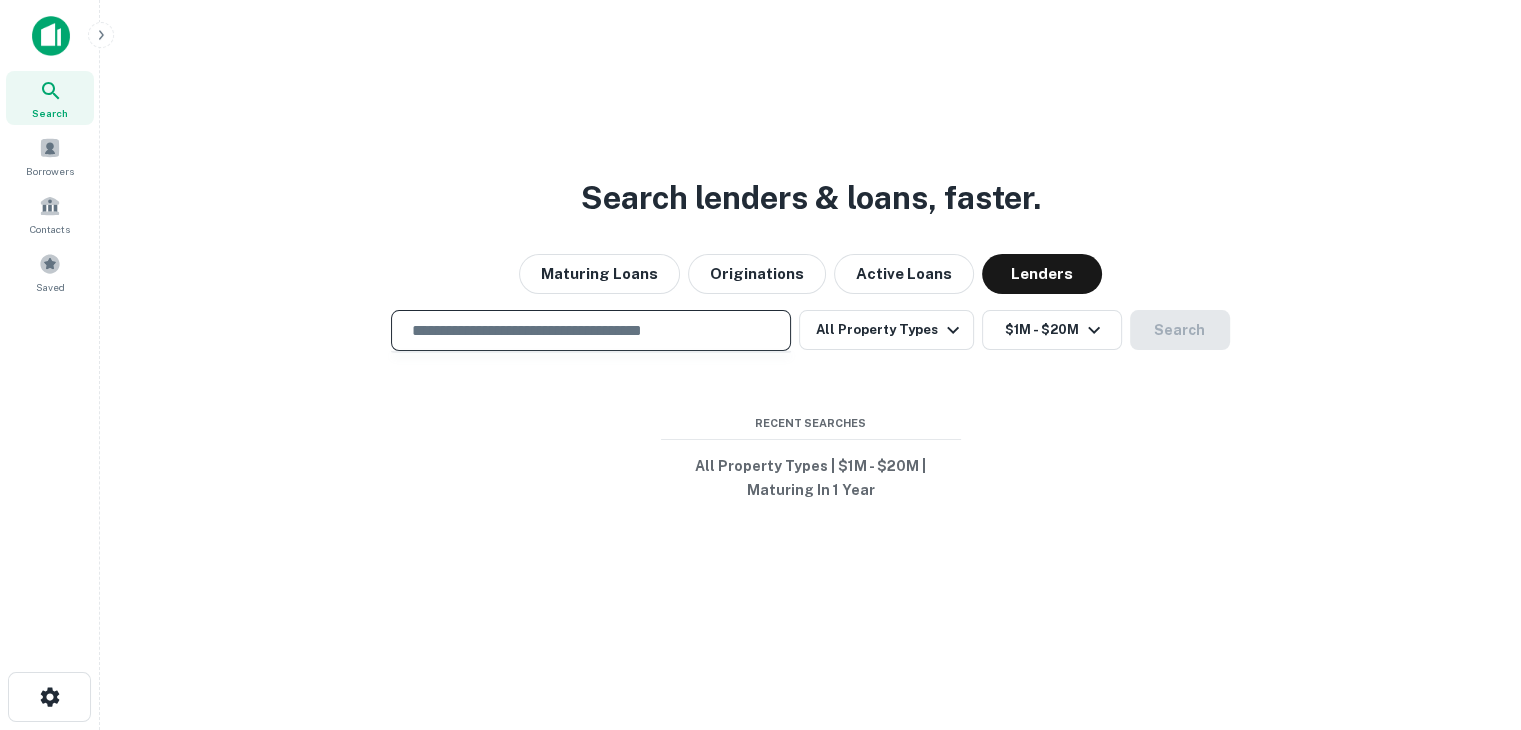click at bounding box center (591, 330) 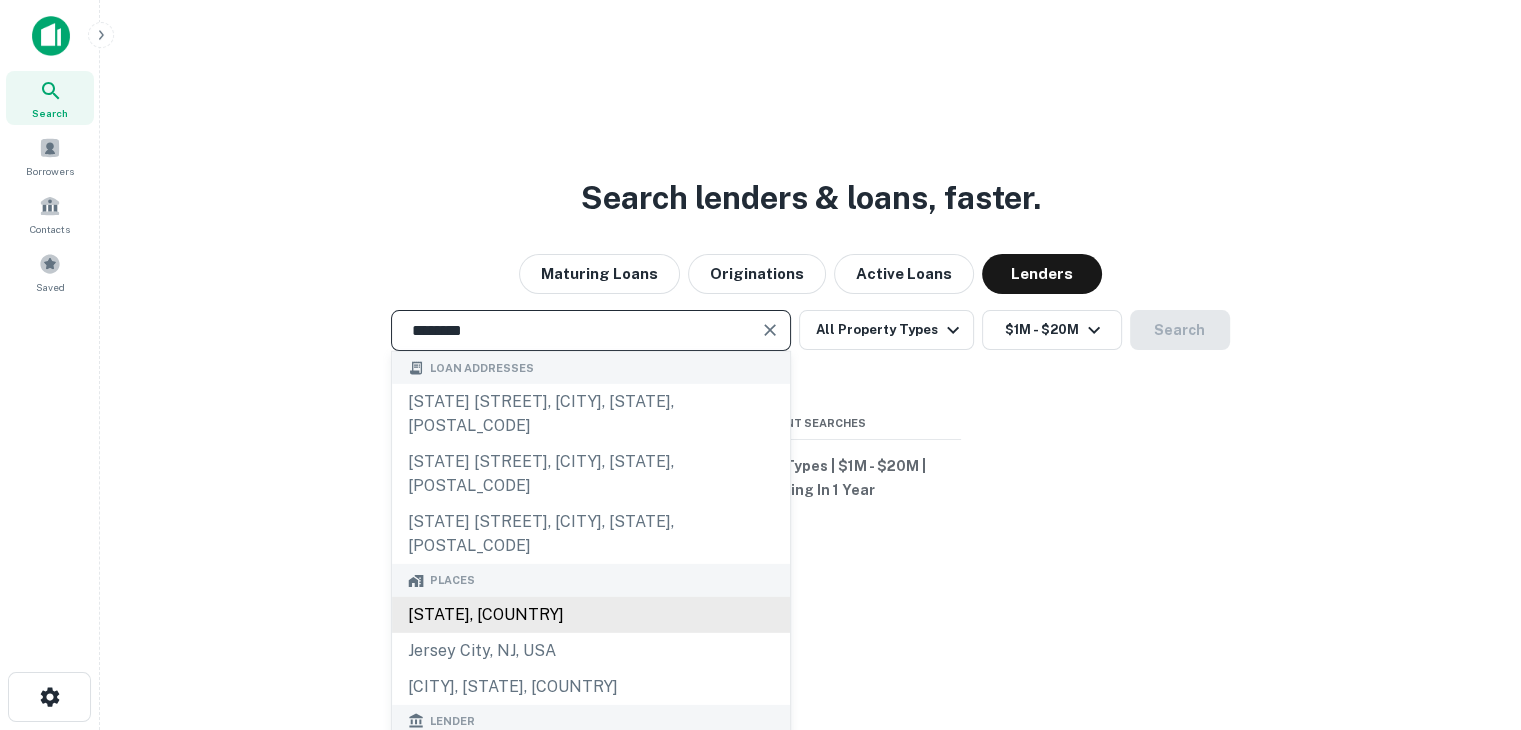 click on "[STATE], [COUNTRY]" at bounding box center (591, 615) 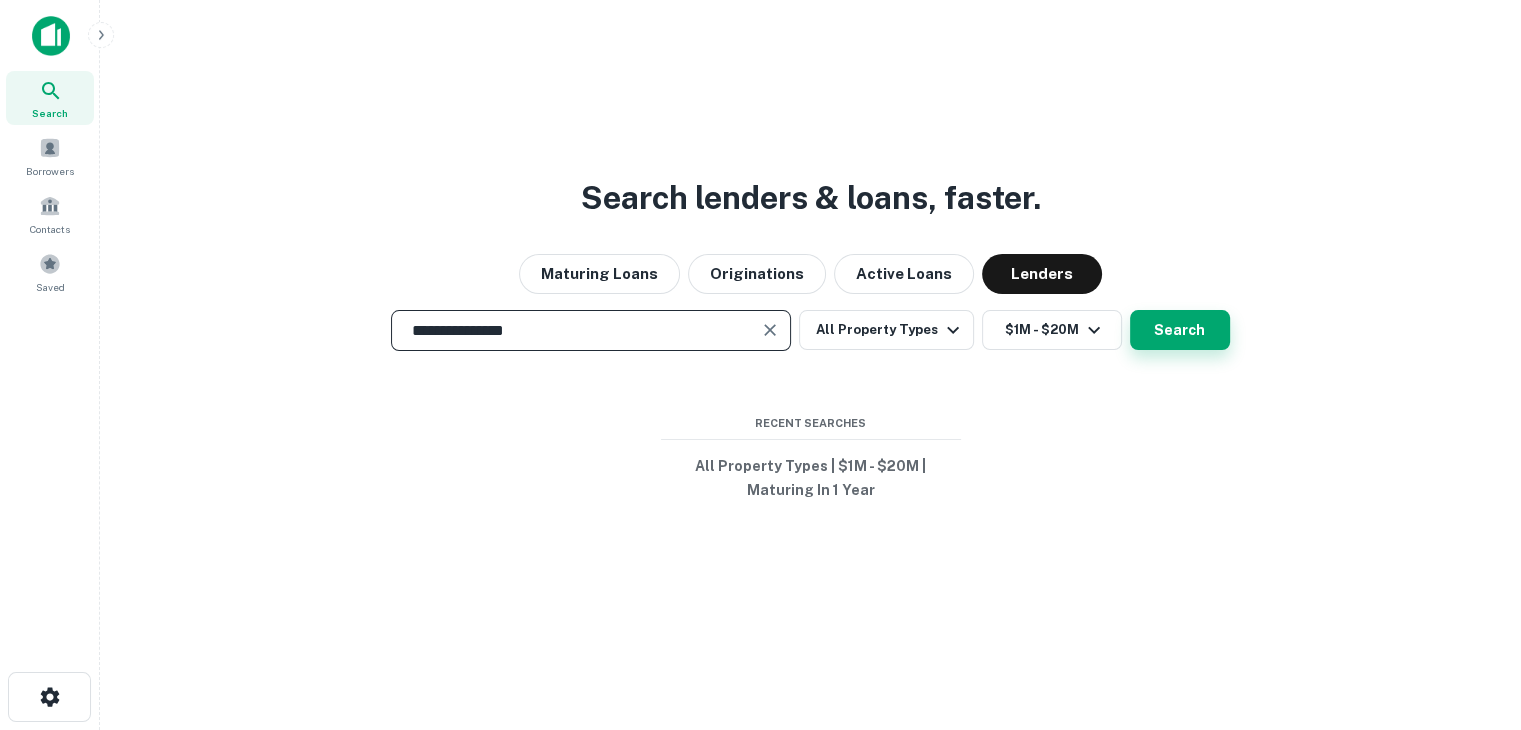 type on "**********" 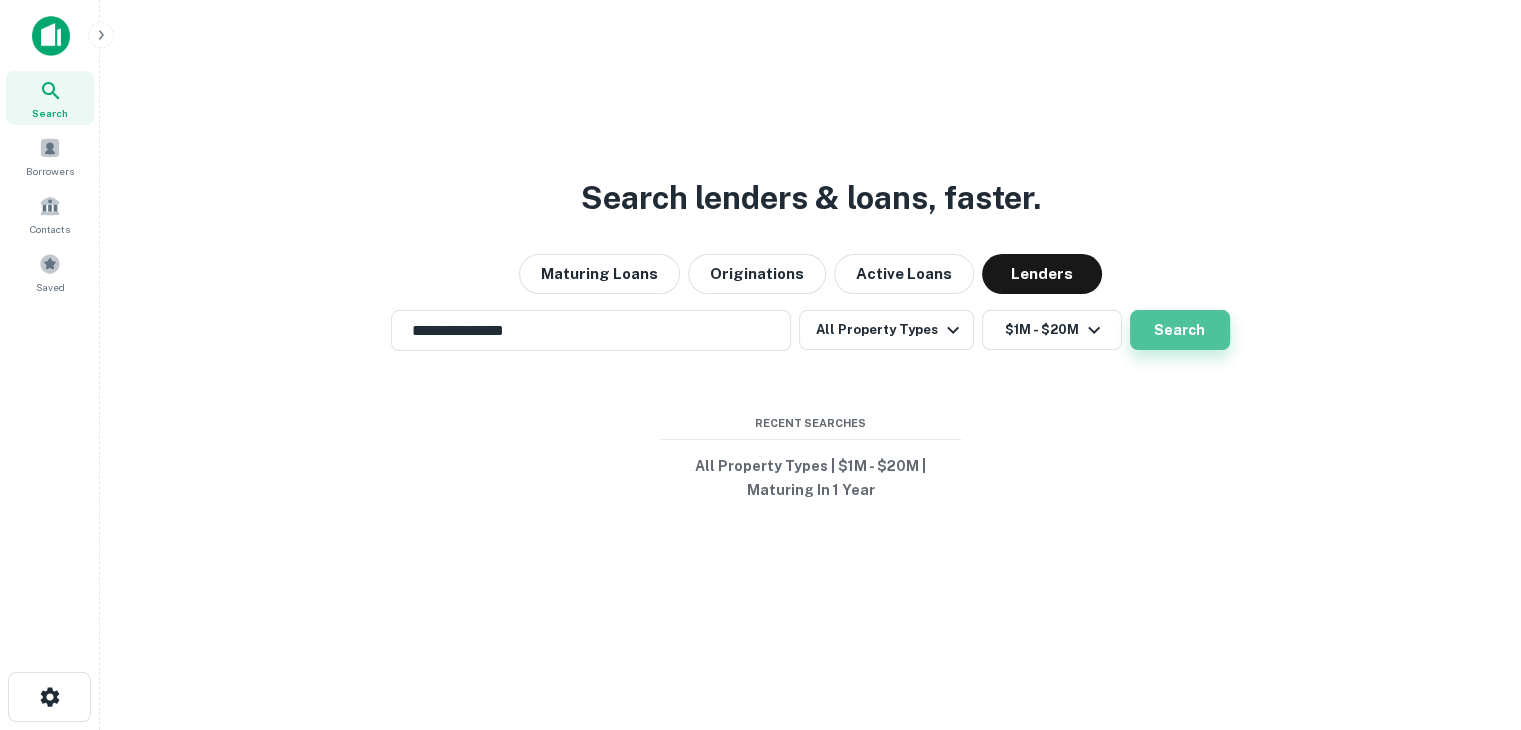 click on "Search" at bounding box center (1180, 330) 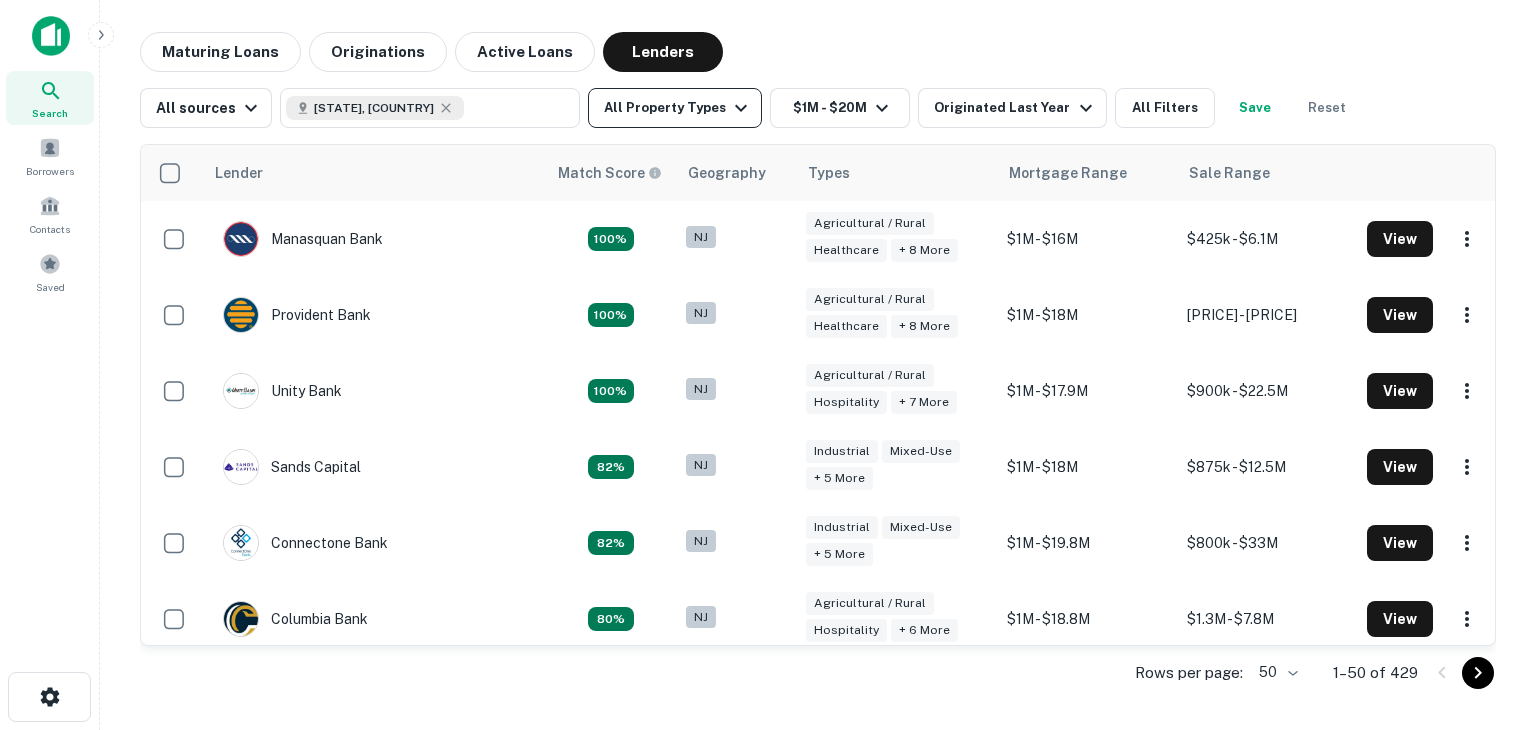 click at bounding box center (741, 108) 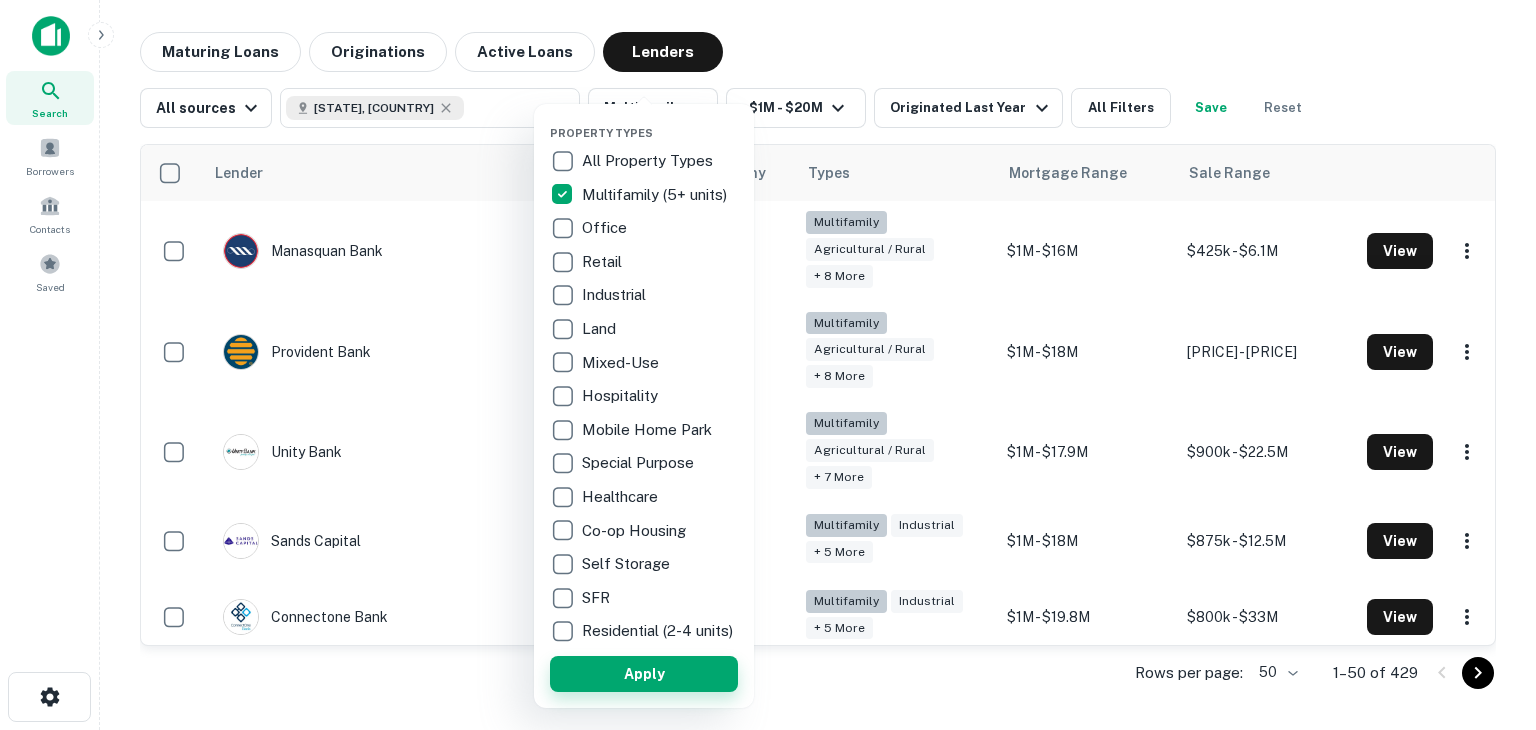 click on "Apply" at bounding box center (644, 674) 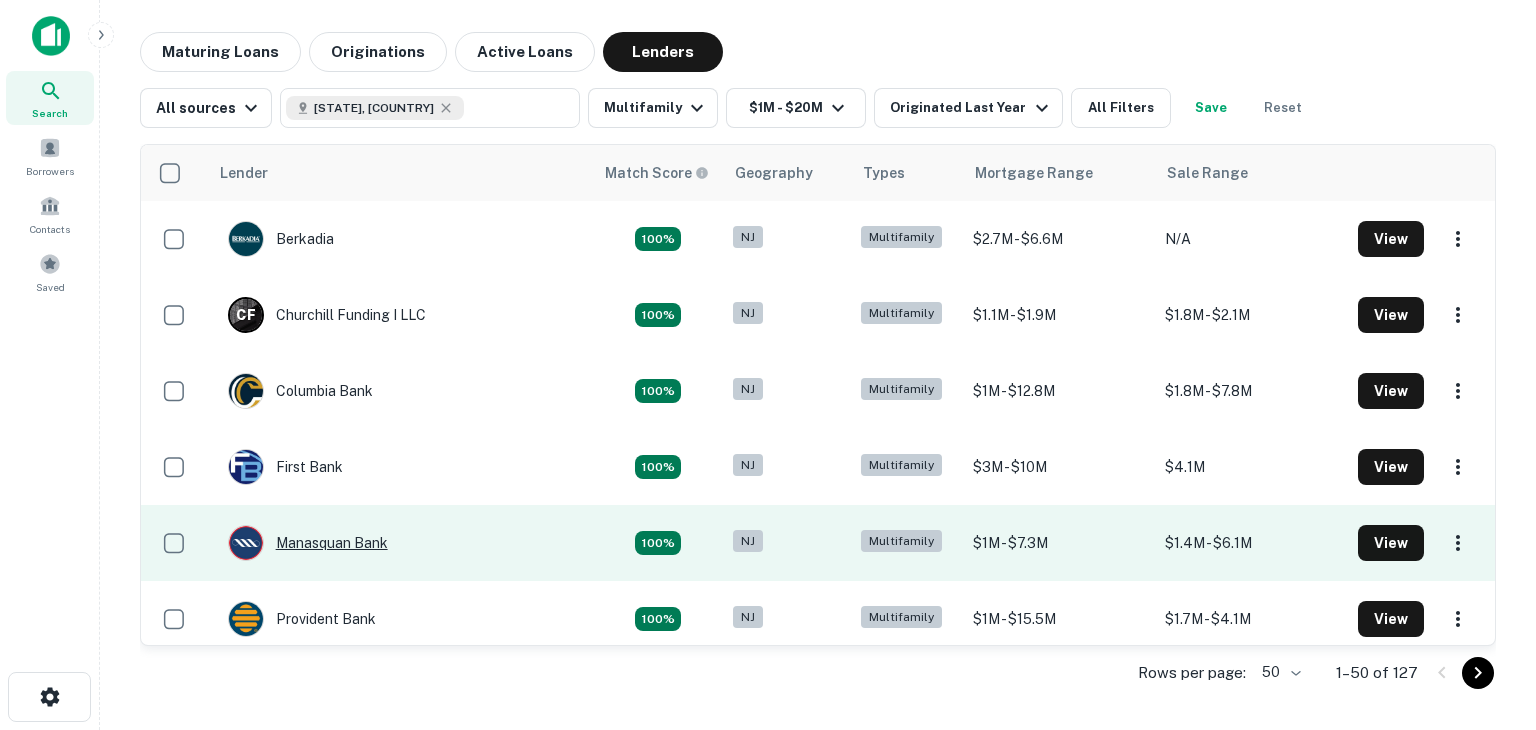 click on "Manasquan Bank" at bounding box center [308, 543] 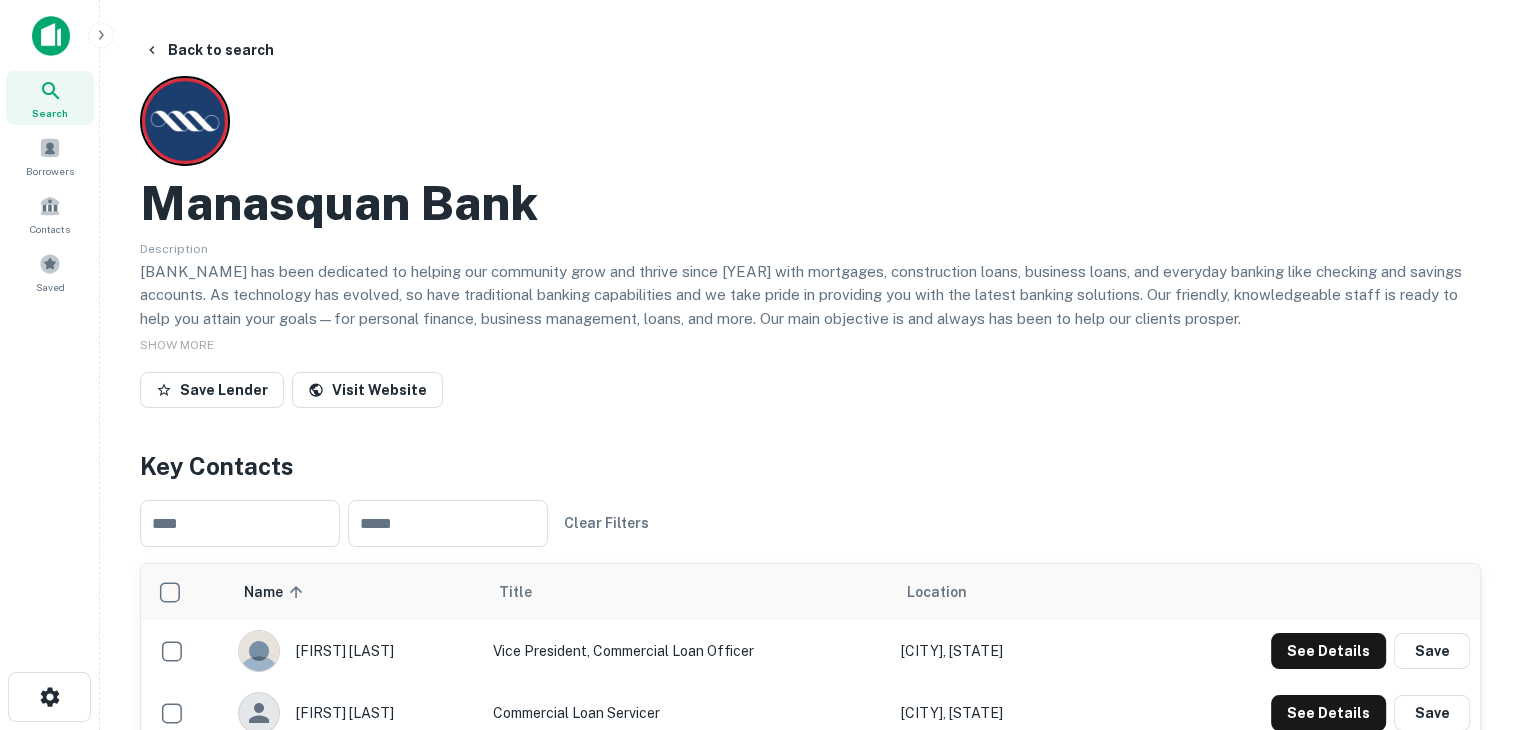 click on "Key Contacts" at bounding box center [810, 466] 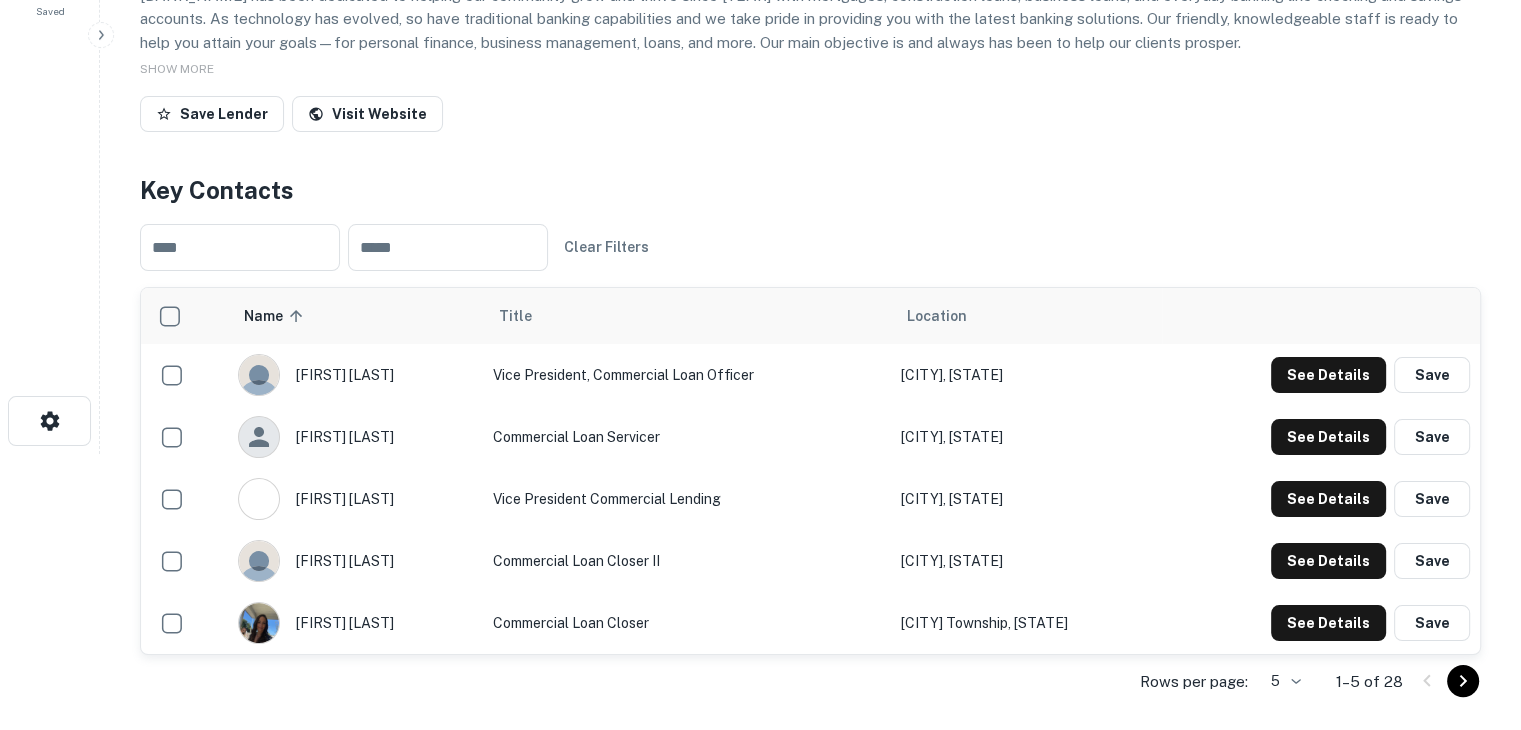 scroll, scrollTop: 280, scrollLeft: 0, axis: vertical 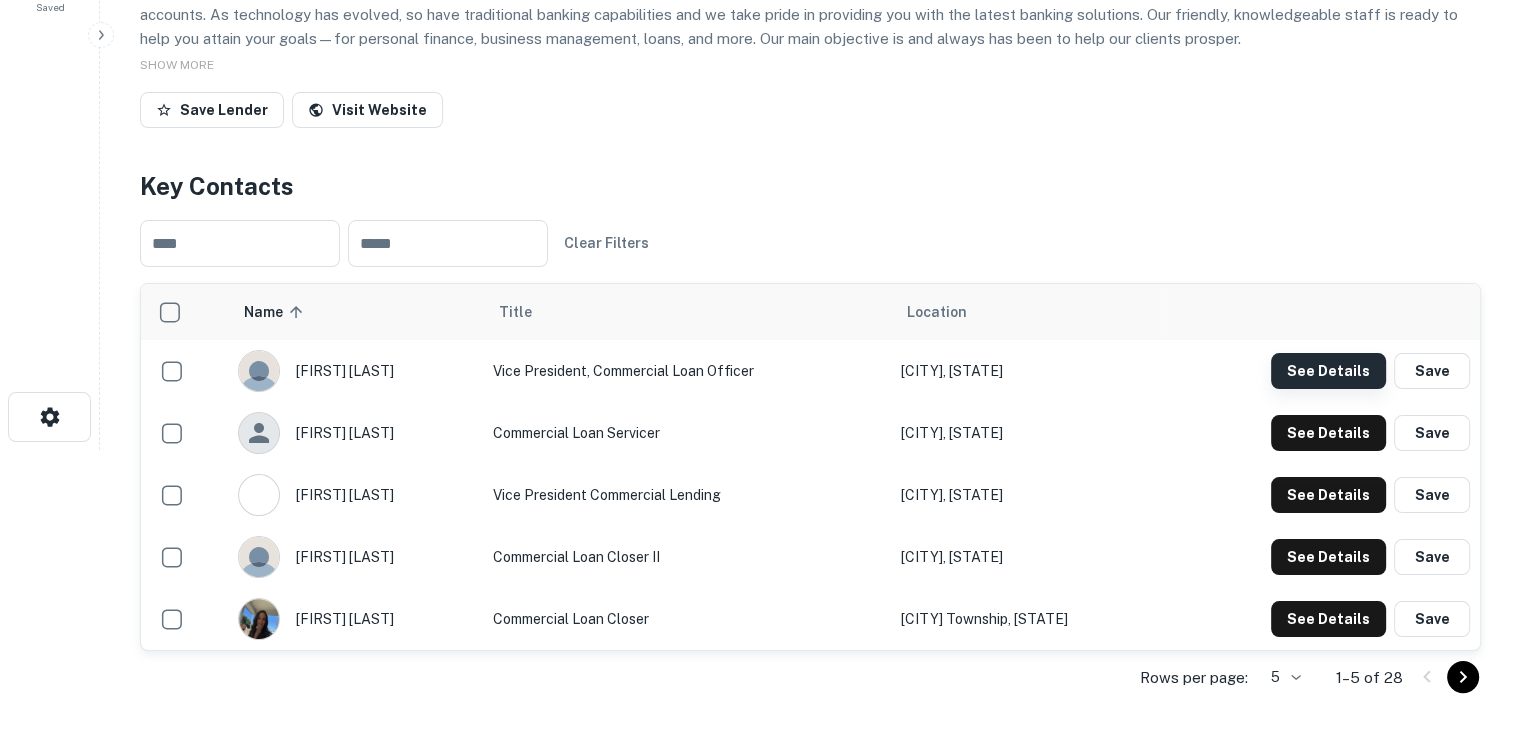 click on "See Details" at bounding box center (1328, 371) 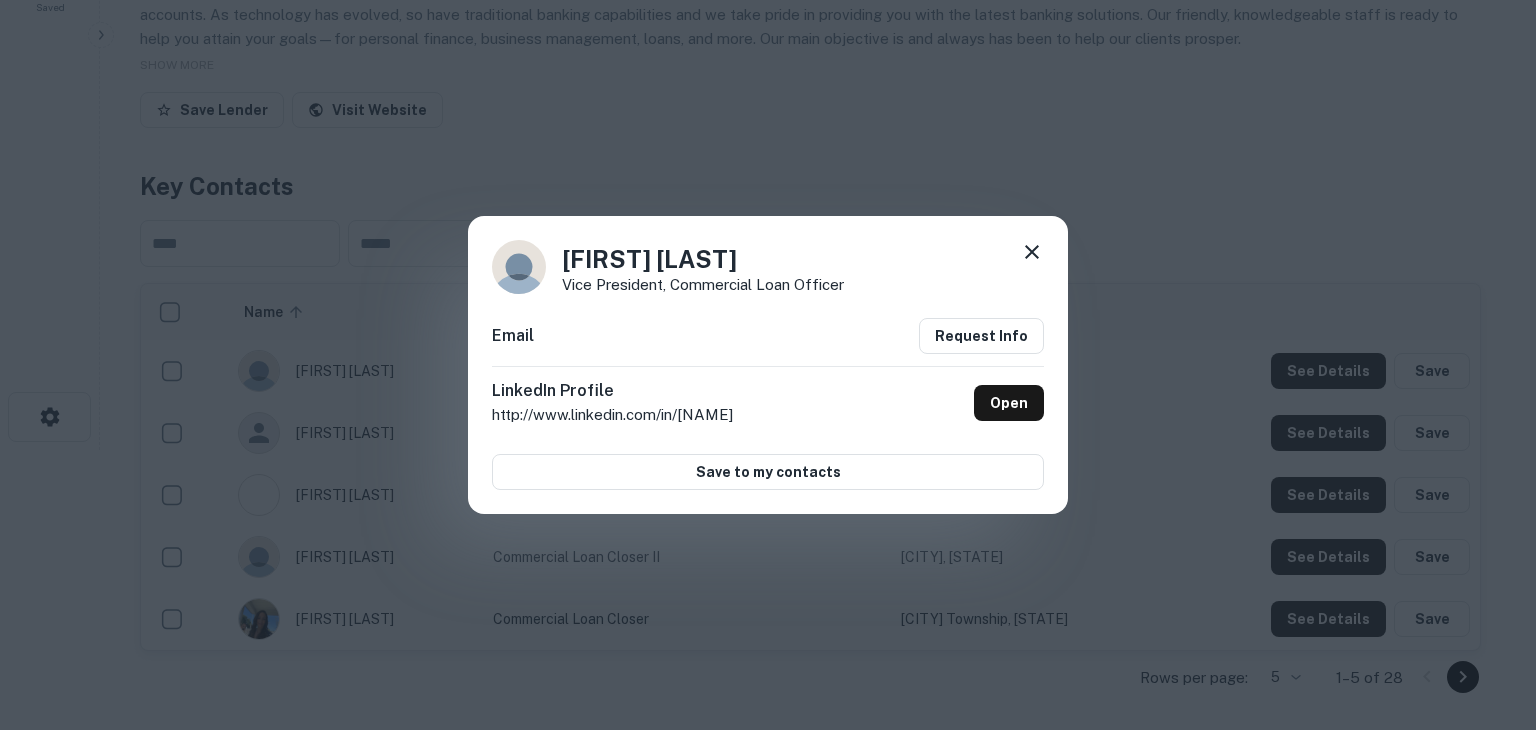 click at bounding box center [1032, 252] 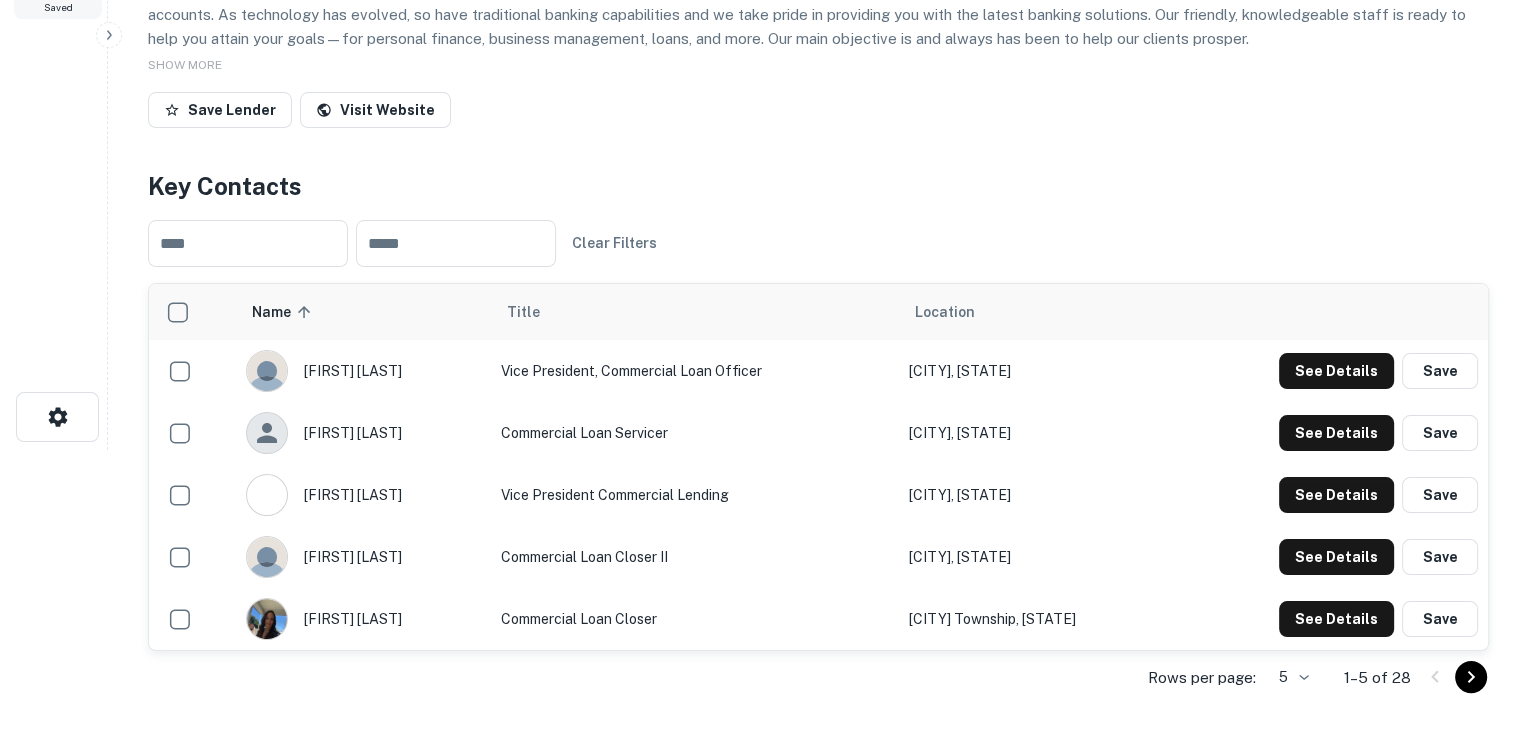 scroll, scrollTop: 0, scrollLeft: 0, axis: both 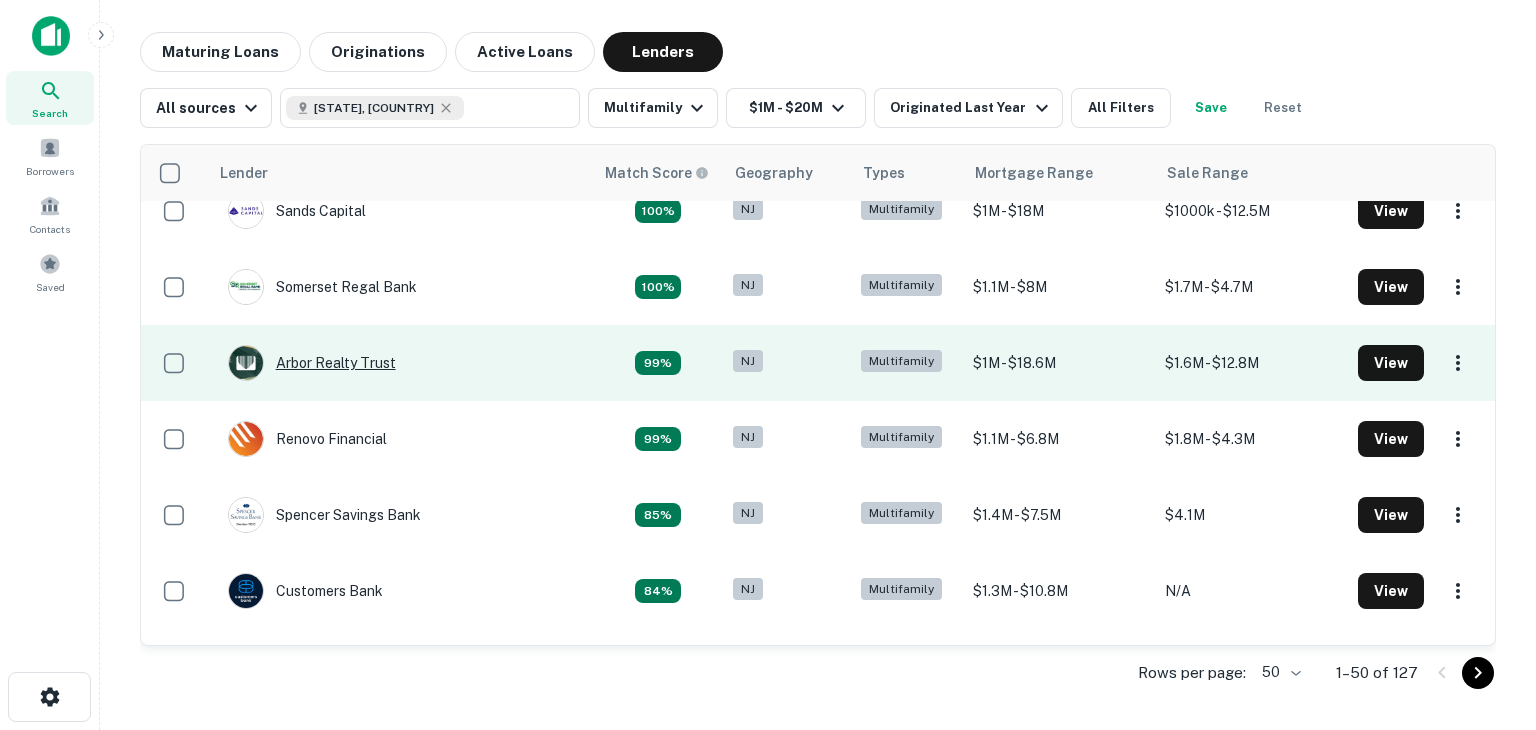 click on "Arbor Realty Trust" at bounding box center [312, 363] 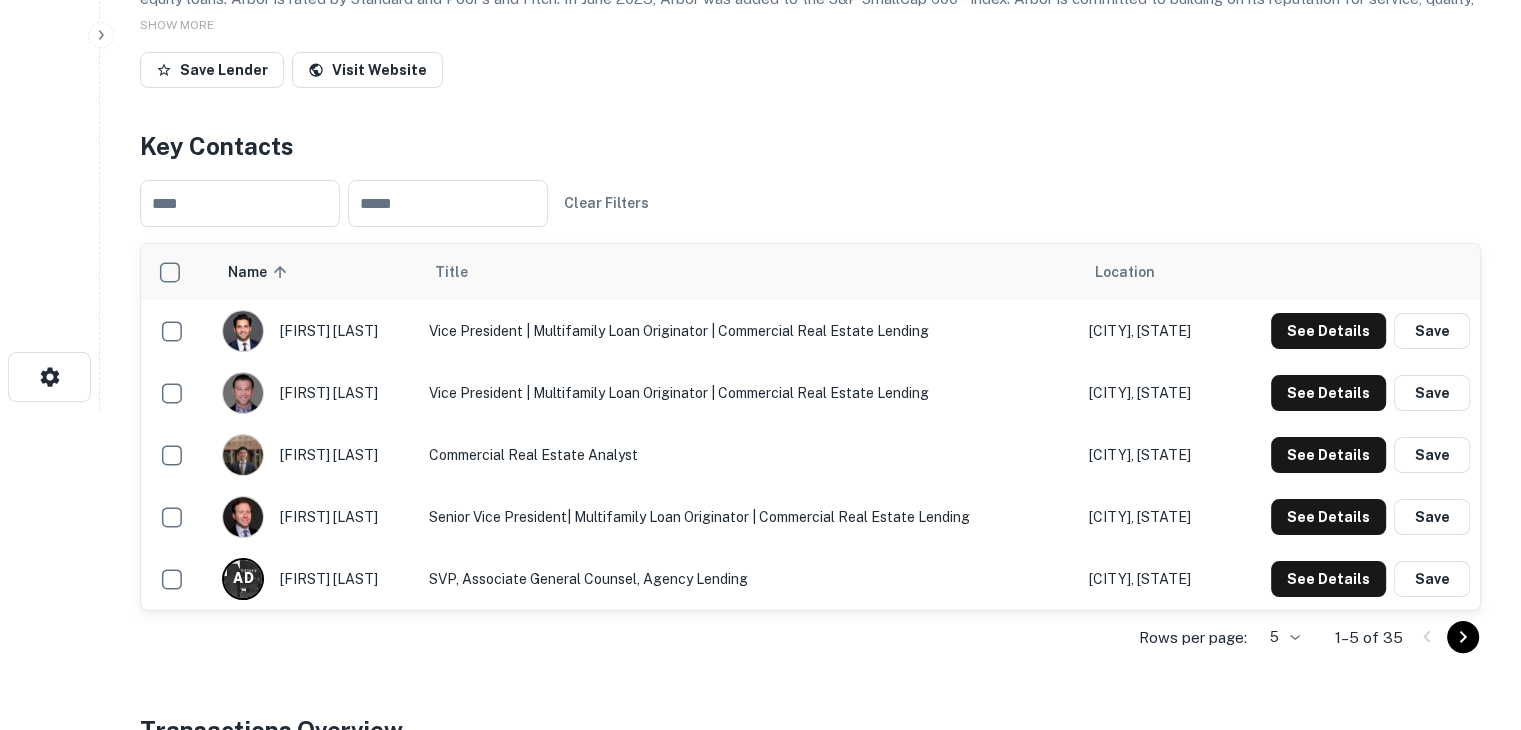 scroll, scrollTop: 360, scrollLeft: 0, axis: vertical 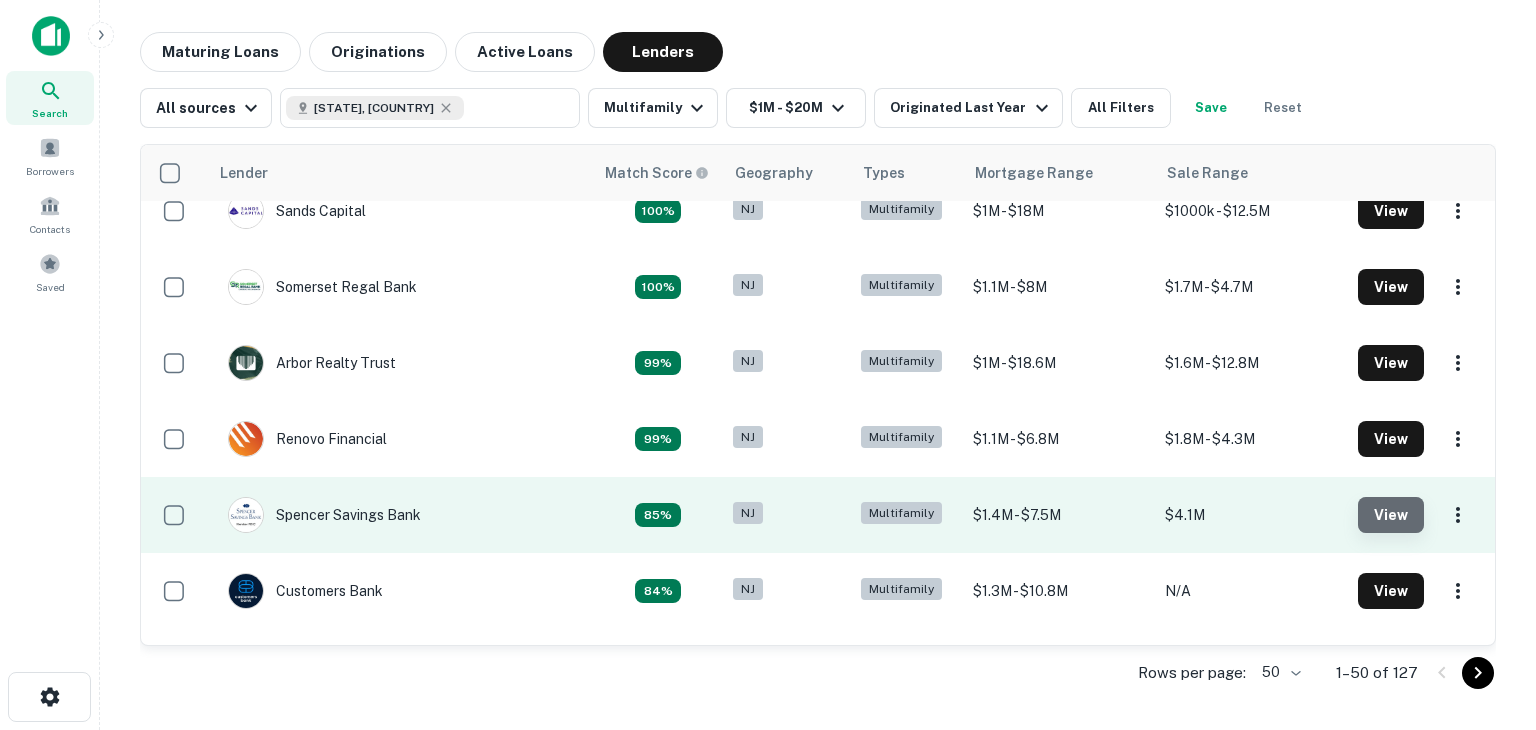 click on "View" at bounding box center [1391, 515] 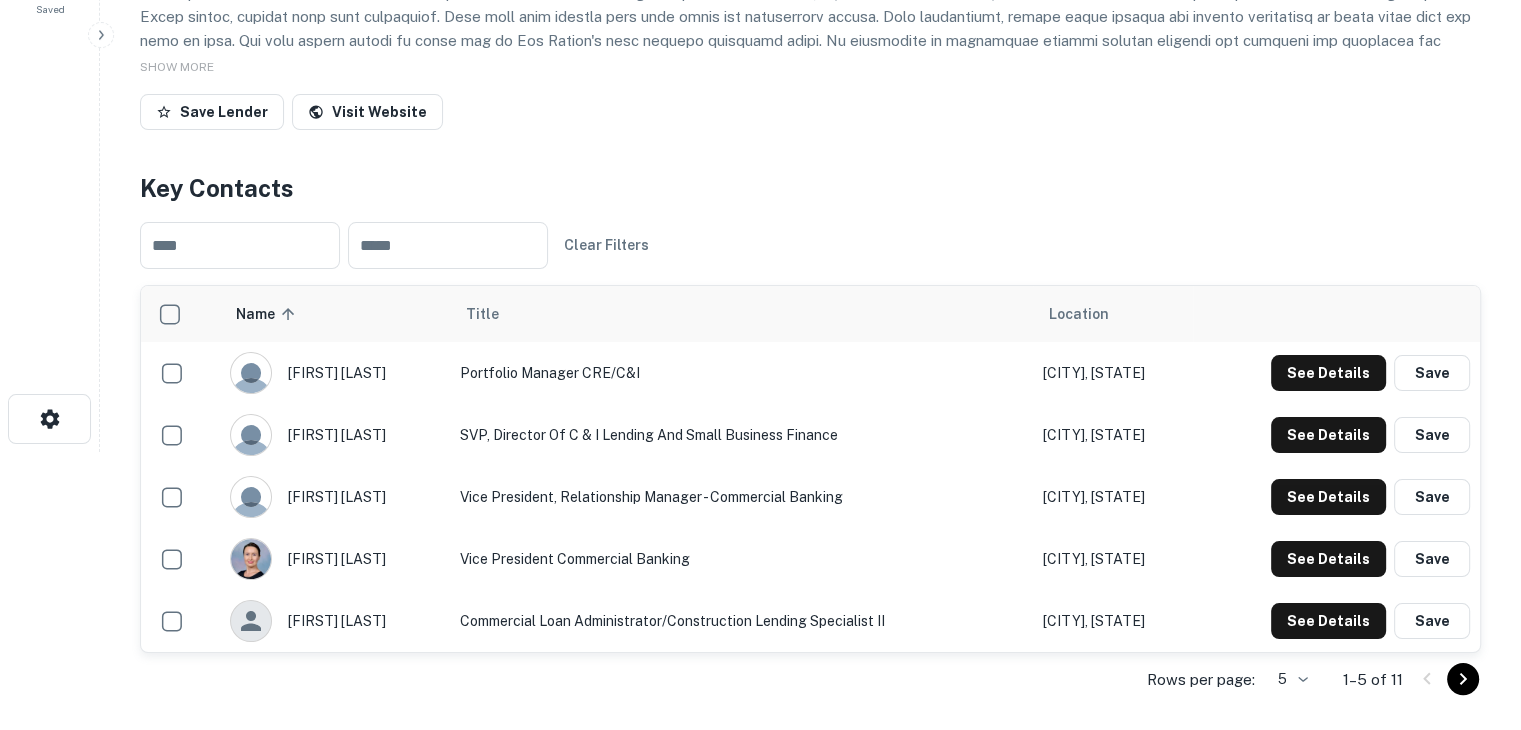 scroll, scrollTop: 280, scrollLeft: 0, axis: vertical 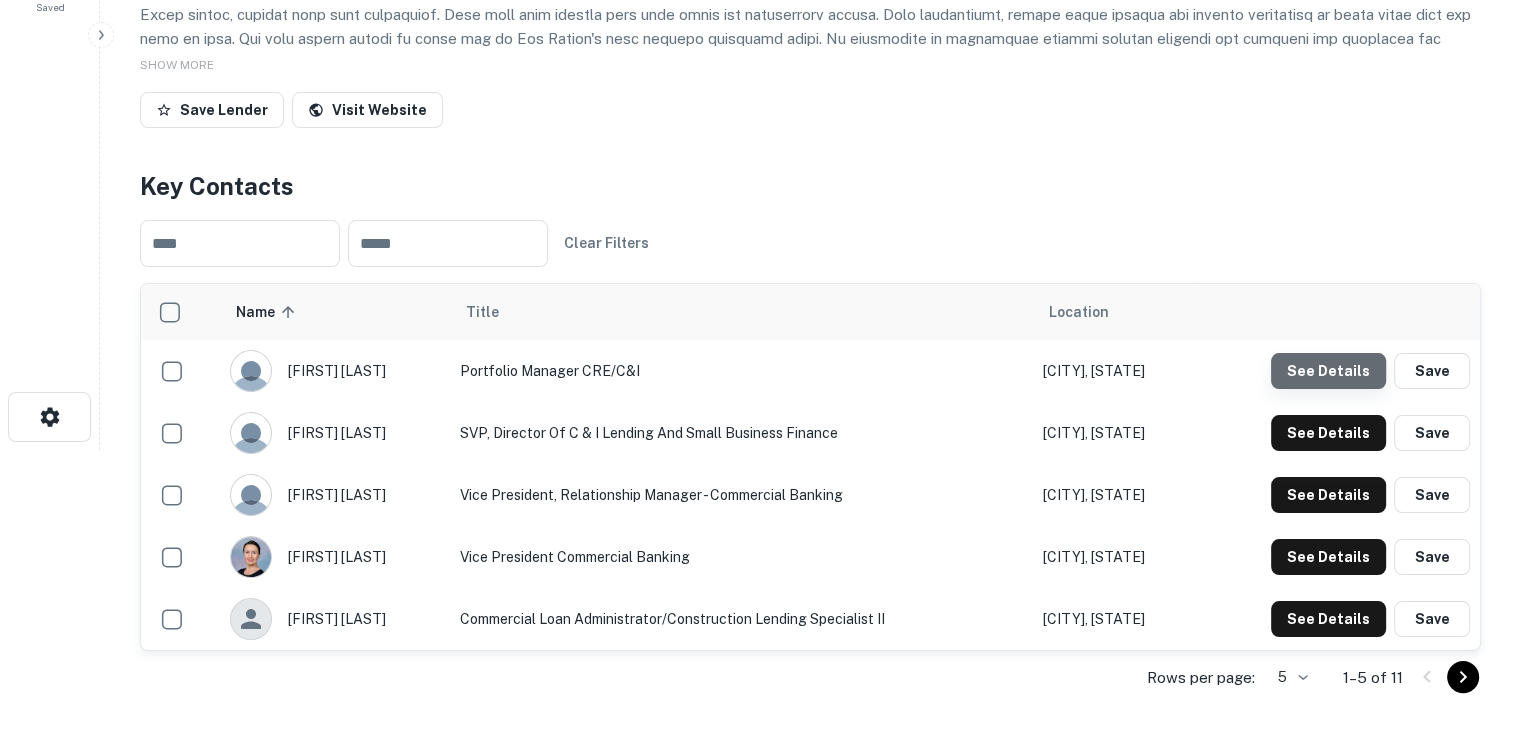 click on "See Details" at bounding box center (1328, 371) 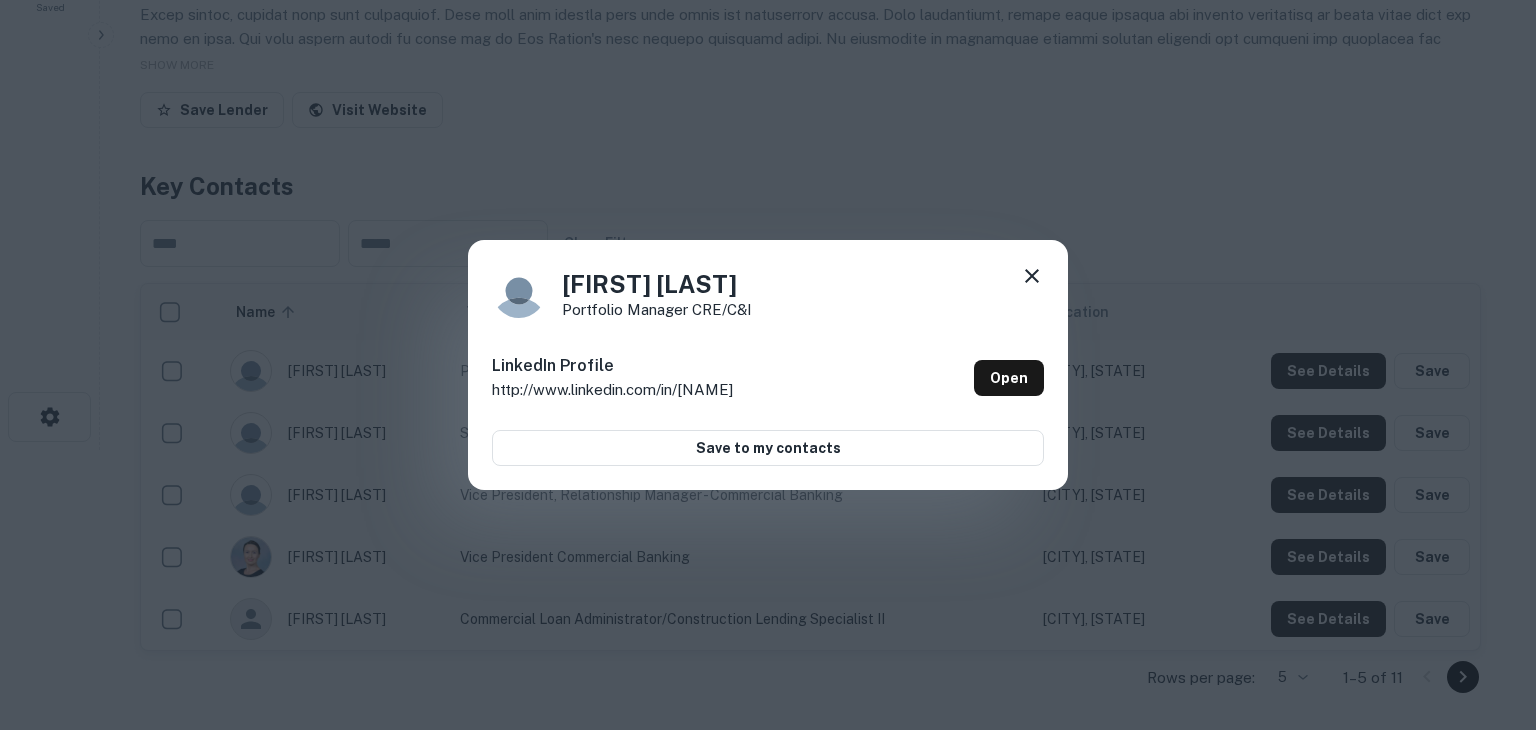 click at bounding box center [1032, 276] 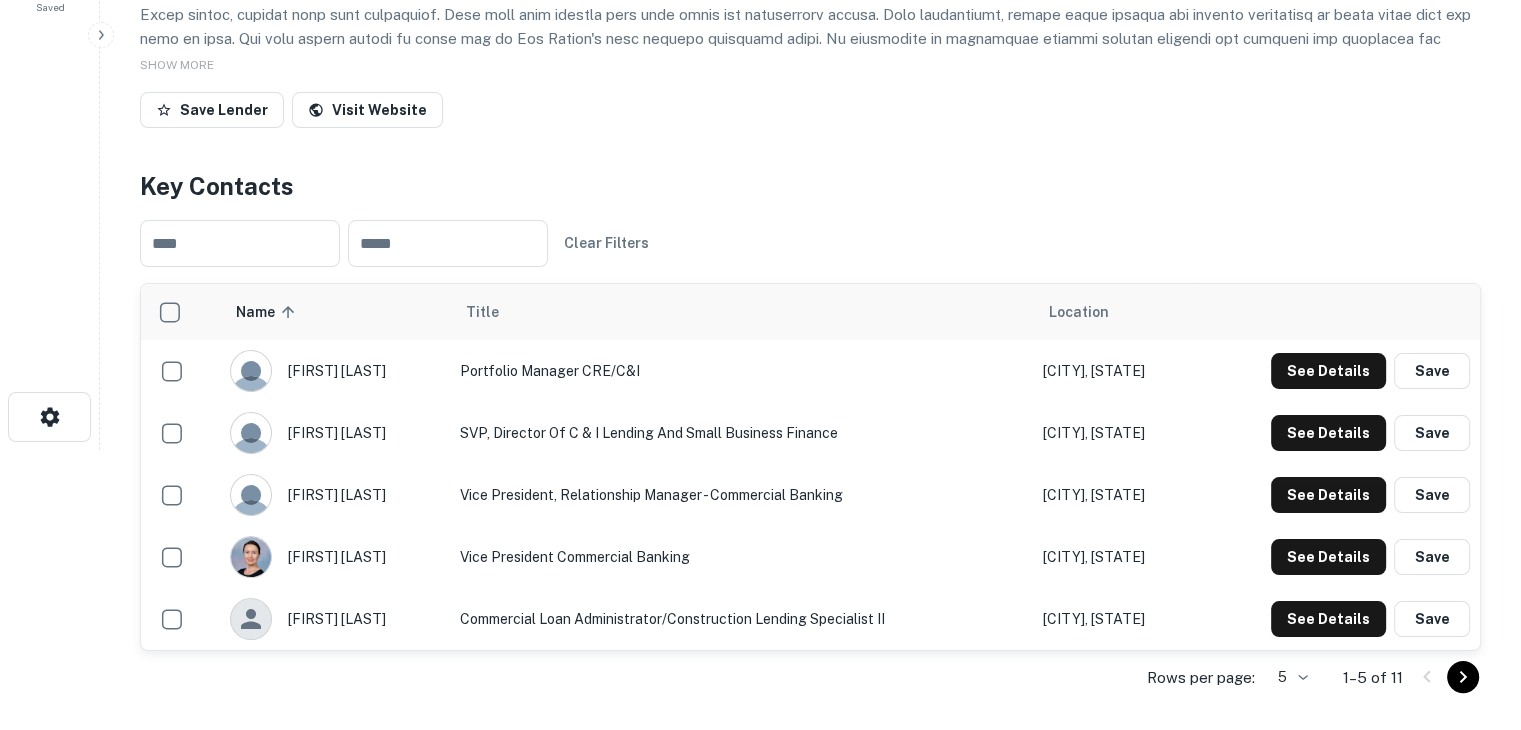 type 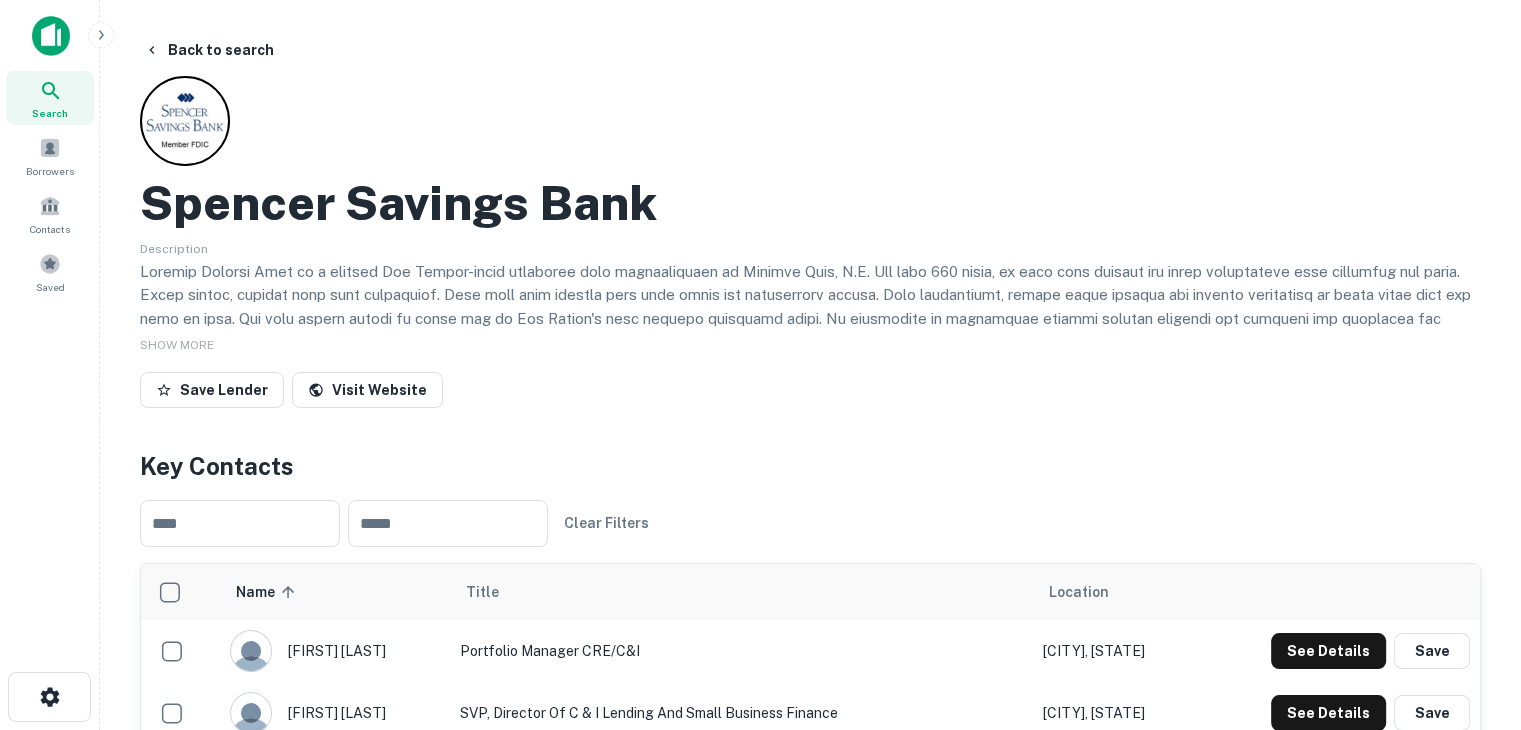 scroll, scrollTop: 0, scrollLeft: 0, axis: both 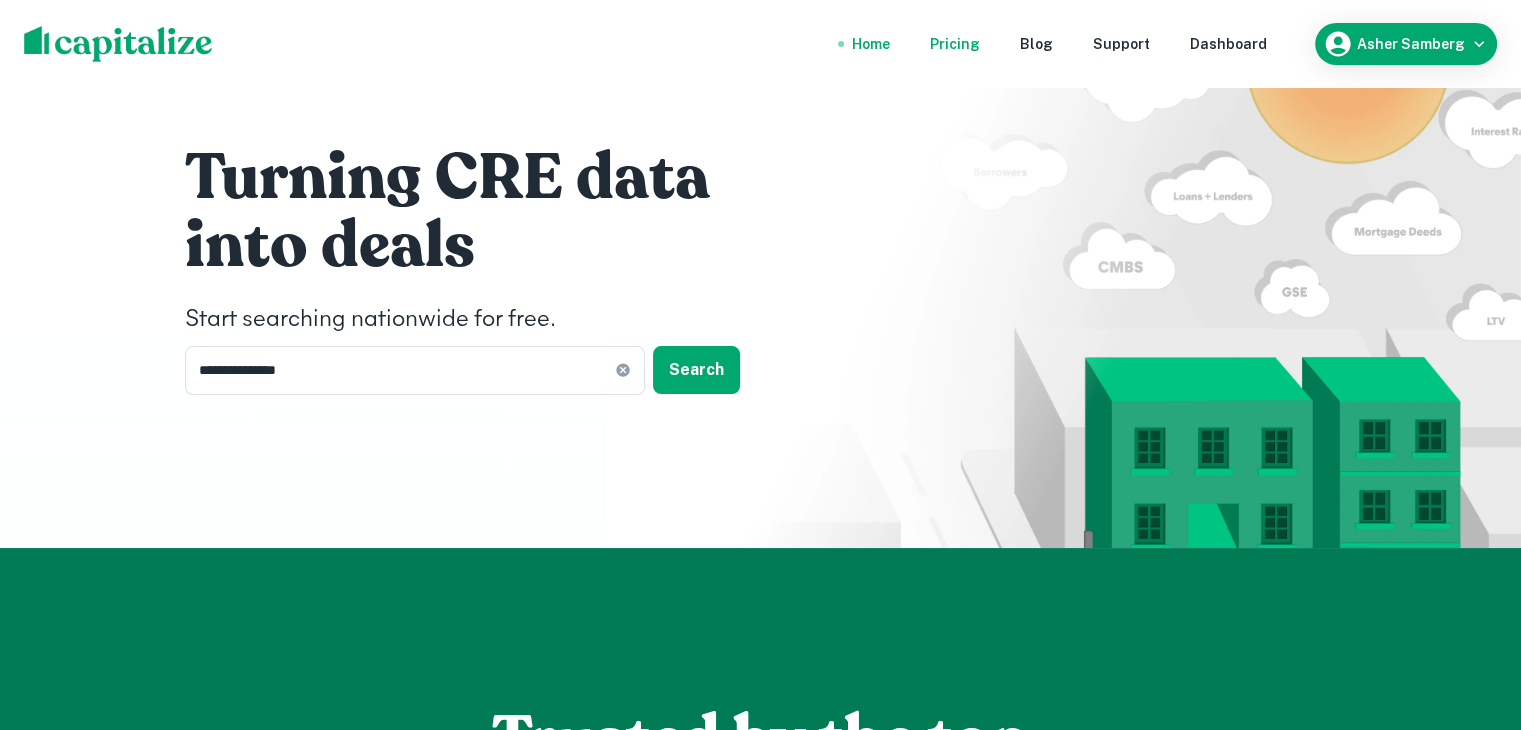 click on "Pricing" at bounding box center [955, 44] 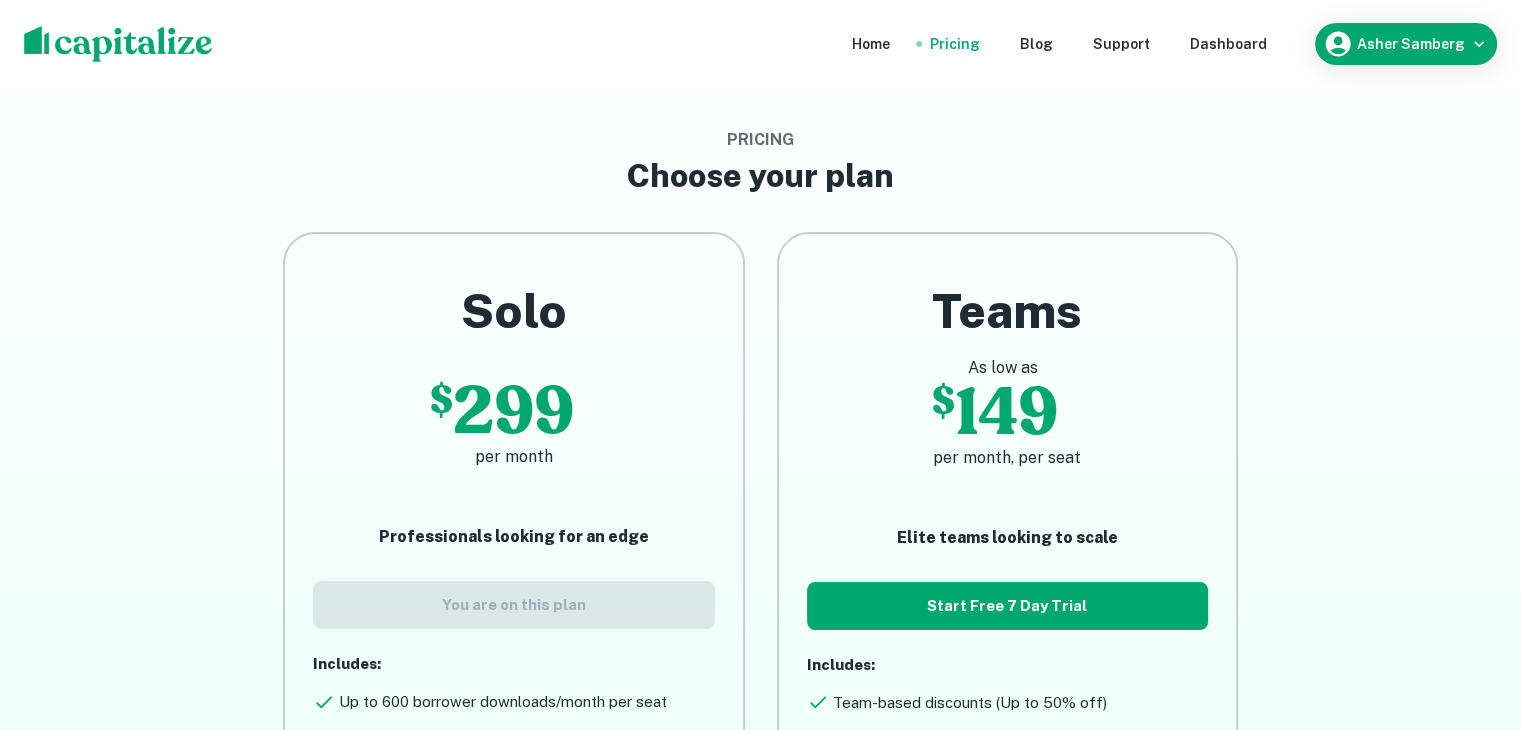 click on "Pricing Choose your plan Solo $ 299 per month Professionals looking for an edge You are on this plan Includes:   Up to 600 borrower downloads/month per seat Nationwide access to 60K+ lenders Unlimited lender contact downloads Nationwide access to 10M+ loan comps Real time market alerts Plus:   Loan comparisons Unlimited saved searches 24-hour support Teams As low as $ 149 per month, per seat Elite teams looking to scale Start Free 7 Day Trial Includes:   Team-based discounts (Up to 50% off) Up to 600 borrower downloads/month per seat Nationwide access to 60K+ lenders Unlimited lender contact downloads Nationwide access to 10M+ loan comps Real time market alerts Unlimited Exports Plus:   Broker branded white label Free admin account 24-hour support Dedicated support manager" at bounding box center [760, 630] 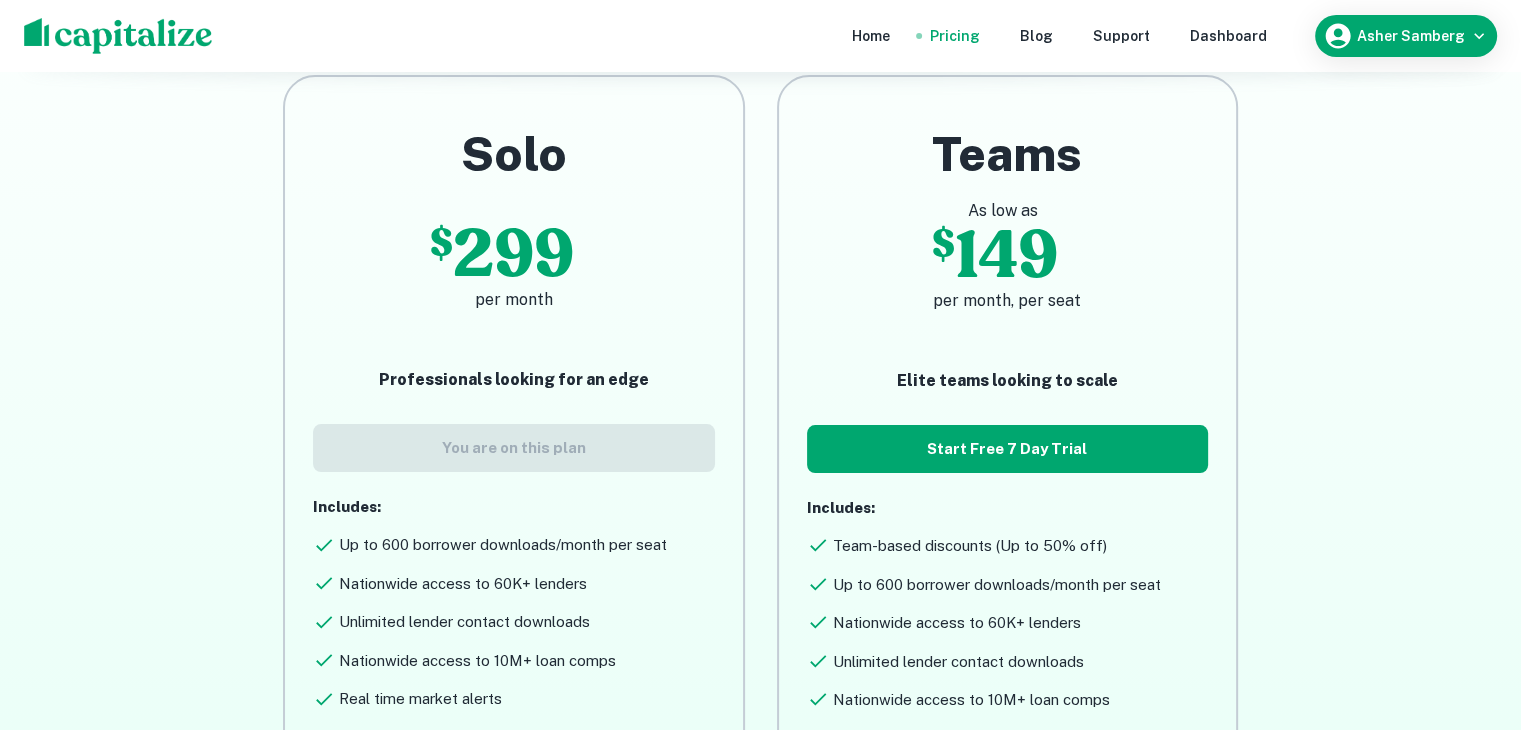 scroll, scrollTop: 160, scrollLeft: 0, axis: vertical 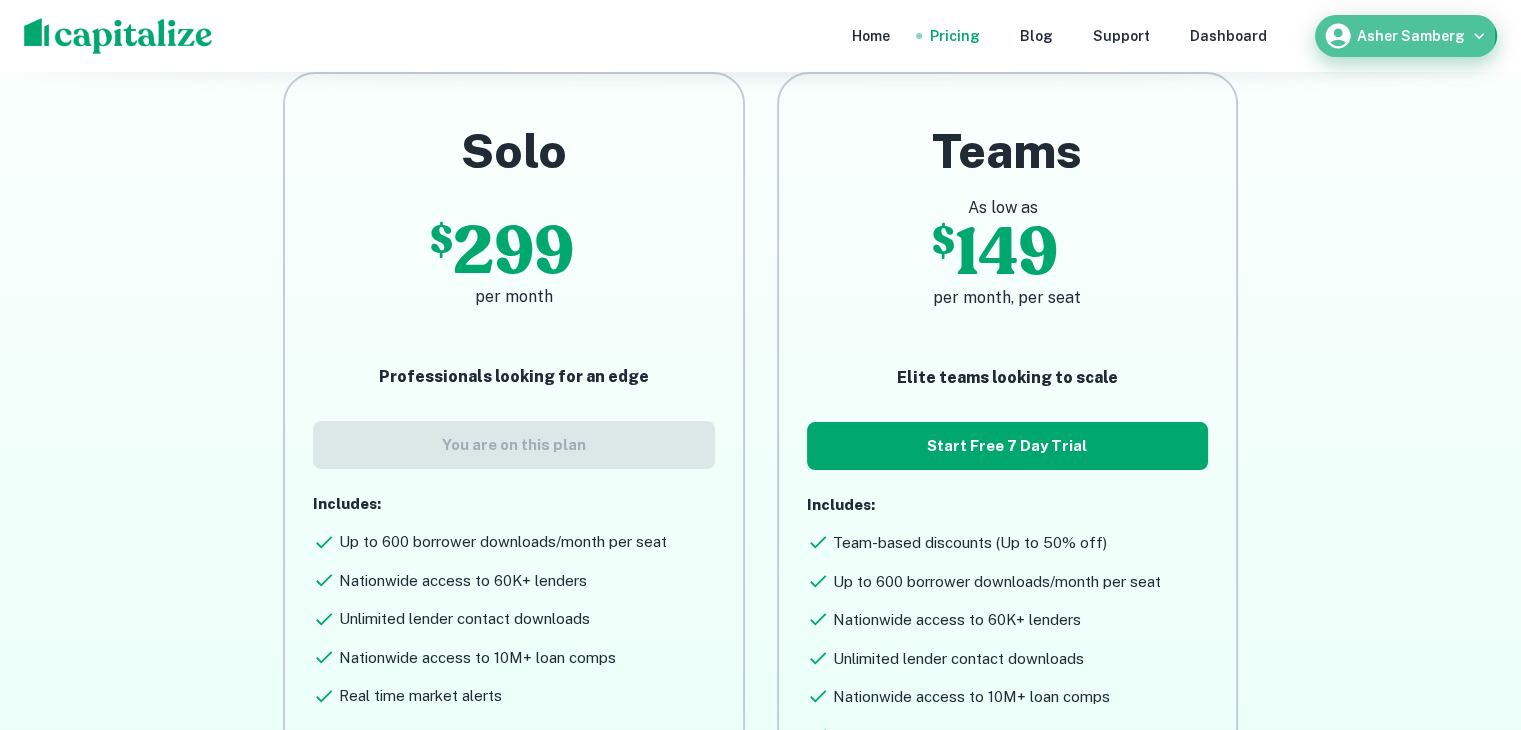 click at bounding box center [1338, 36] 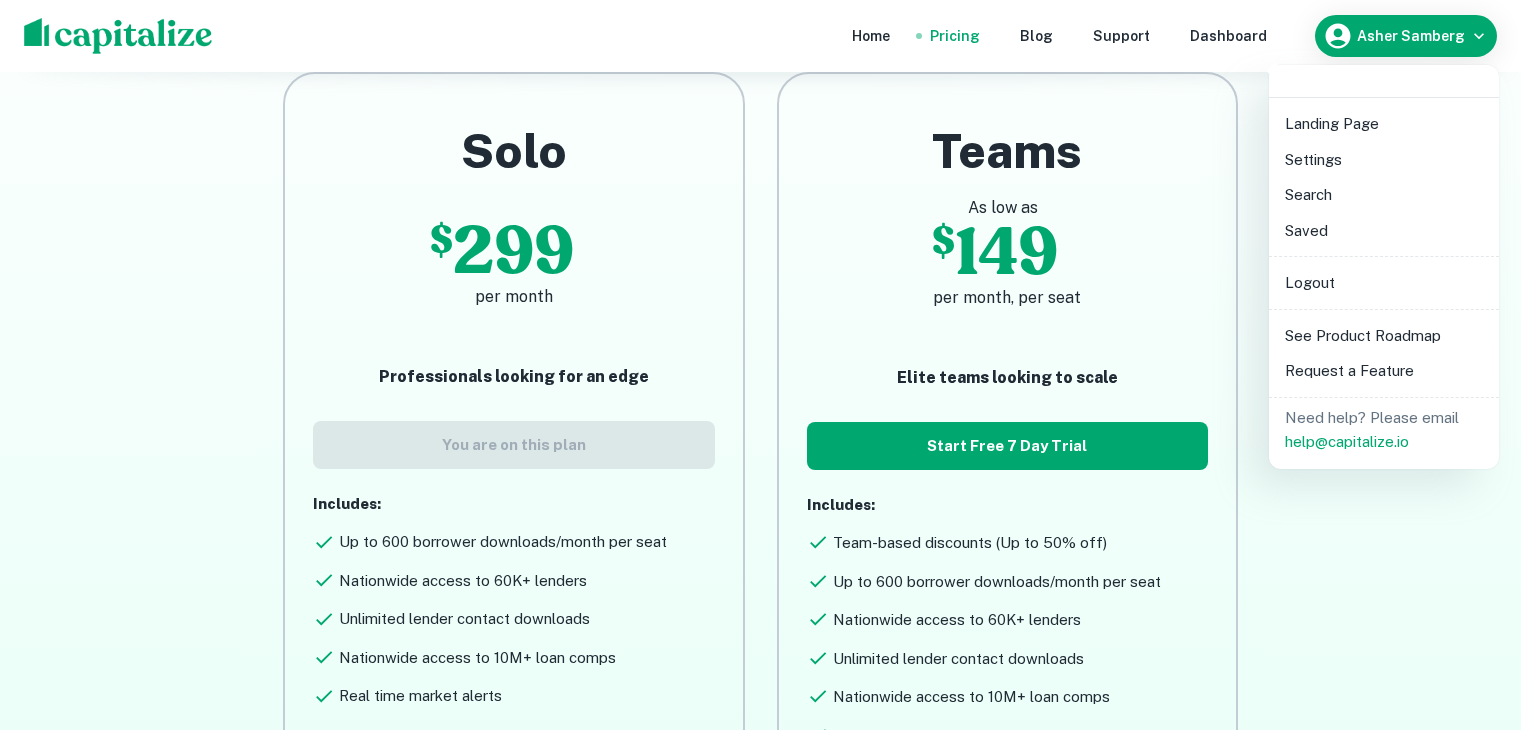 click at bounding box center (768, 365) 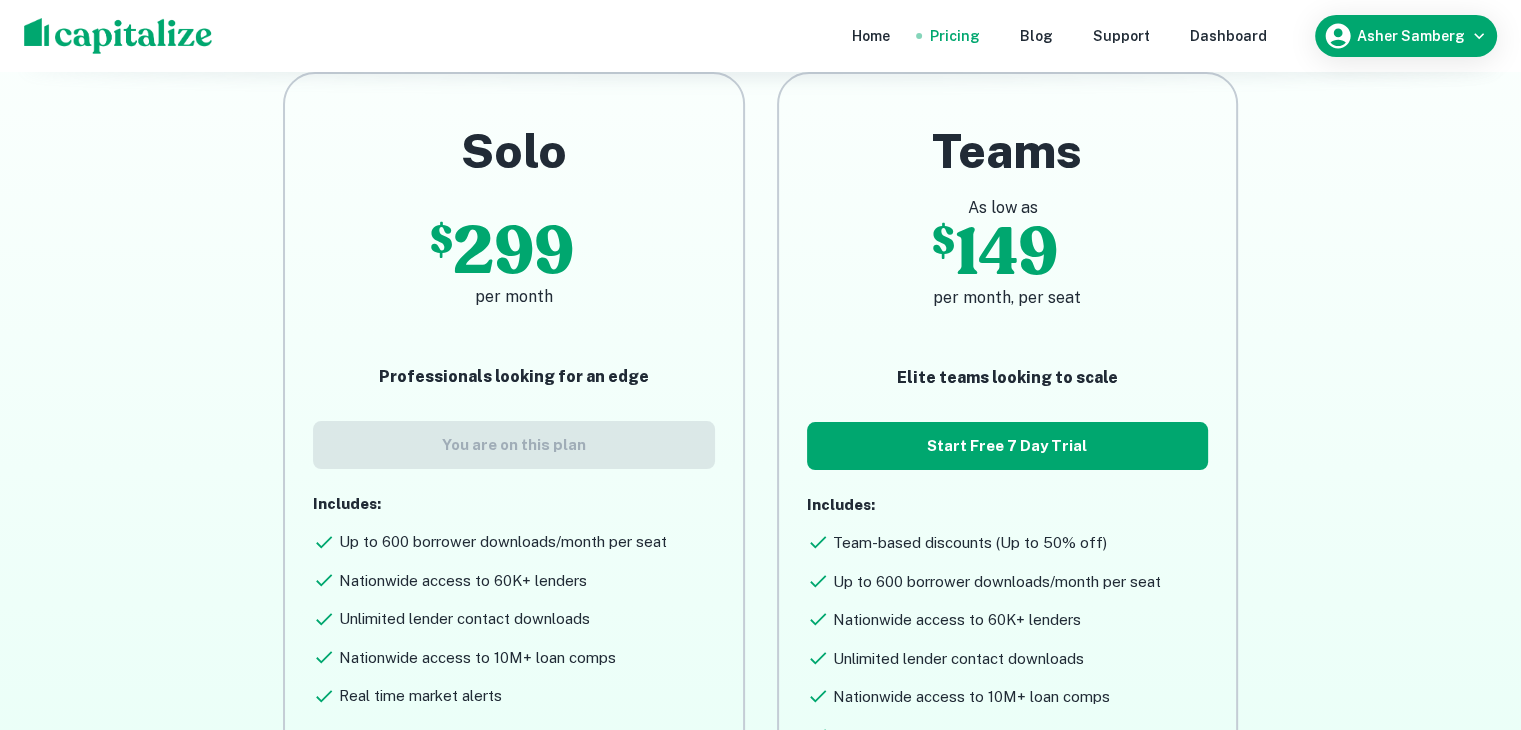 click on "Dashboard" at bounding box center (1228, 36) 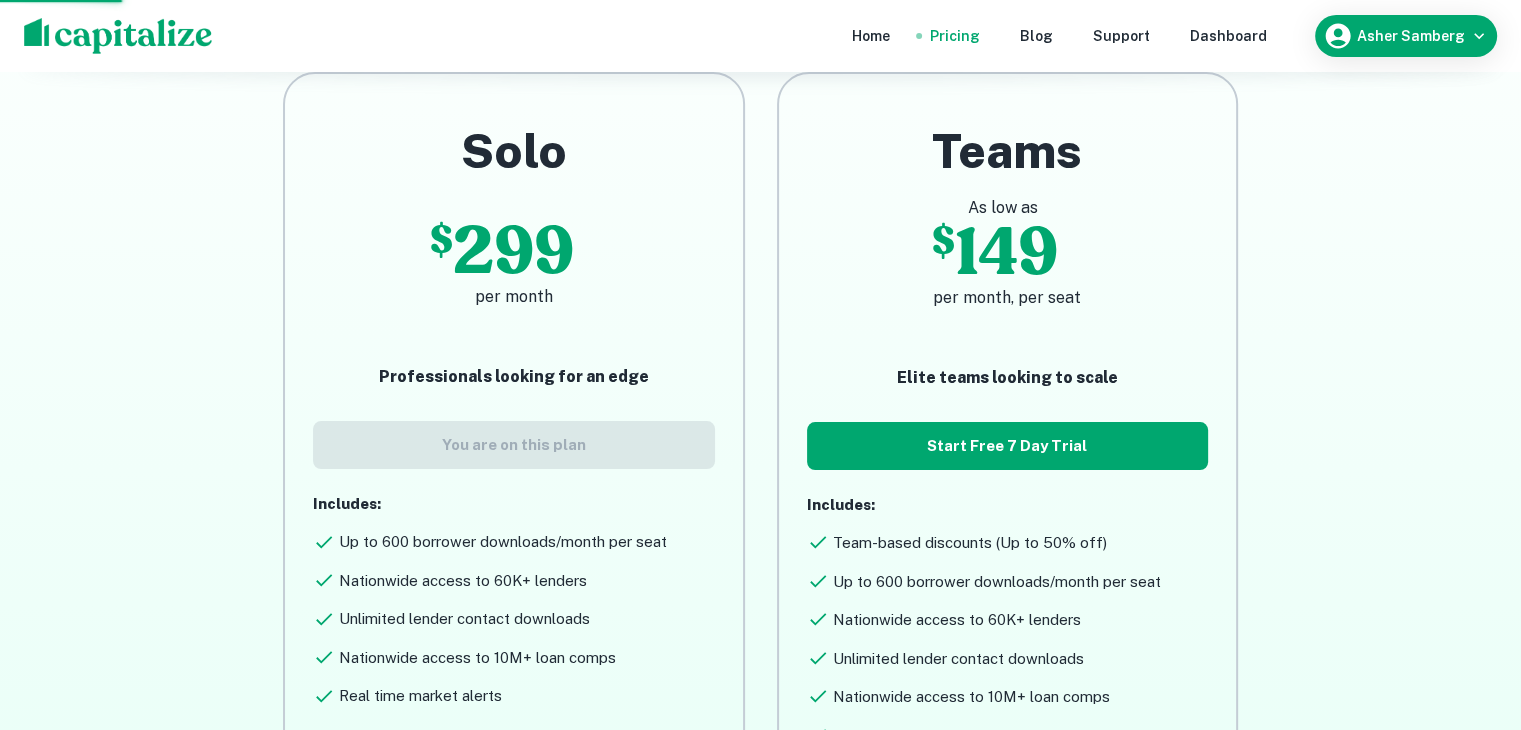 scroll, scrollTop: 0, scrollLeft: 0, axis: both 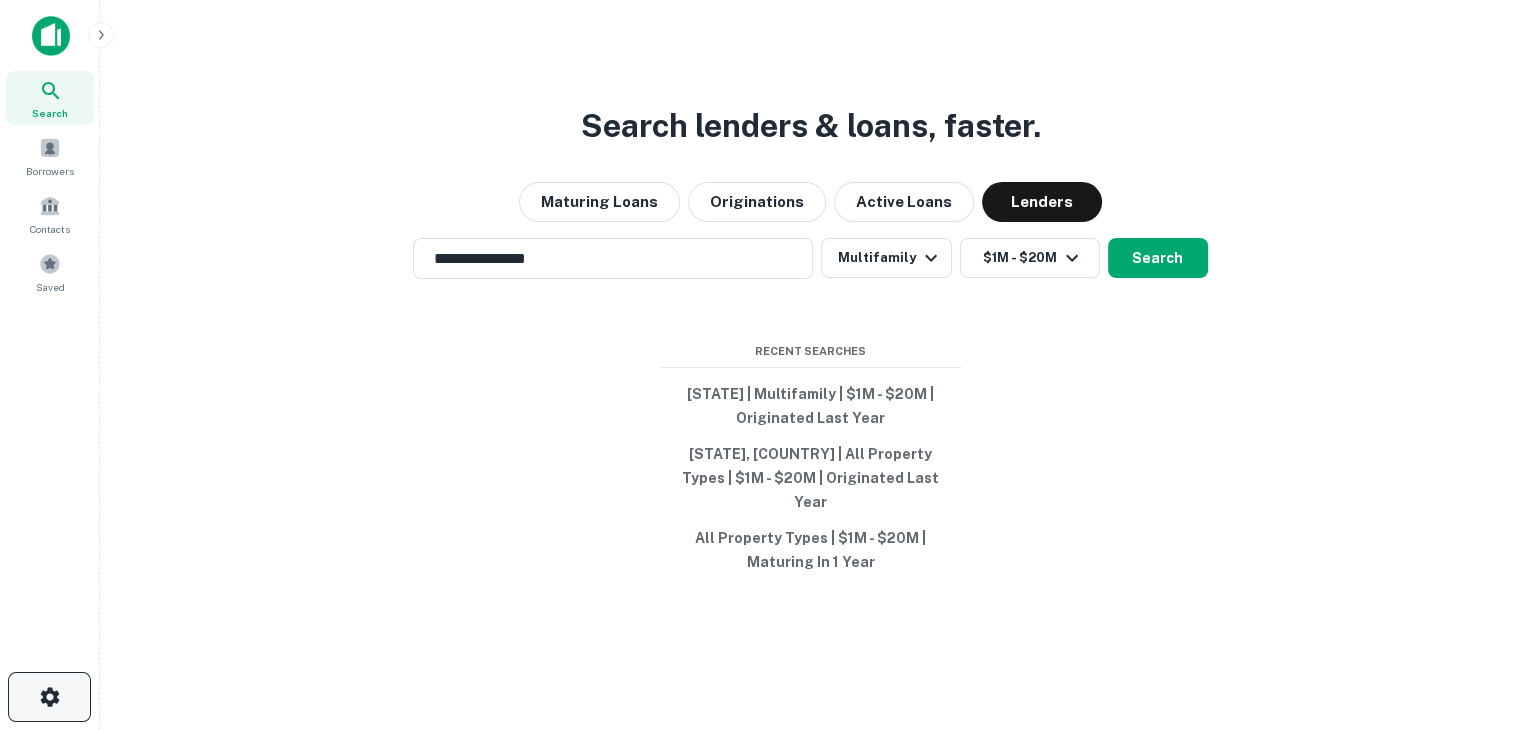 click at bounding box center [49, 696] 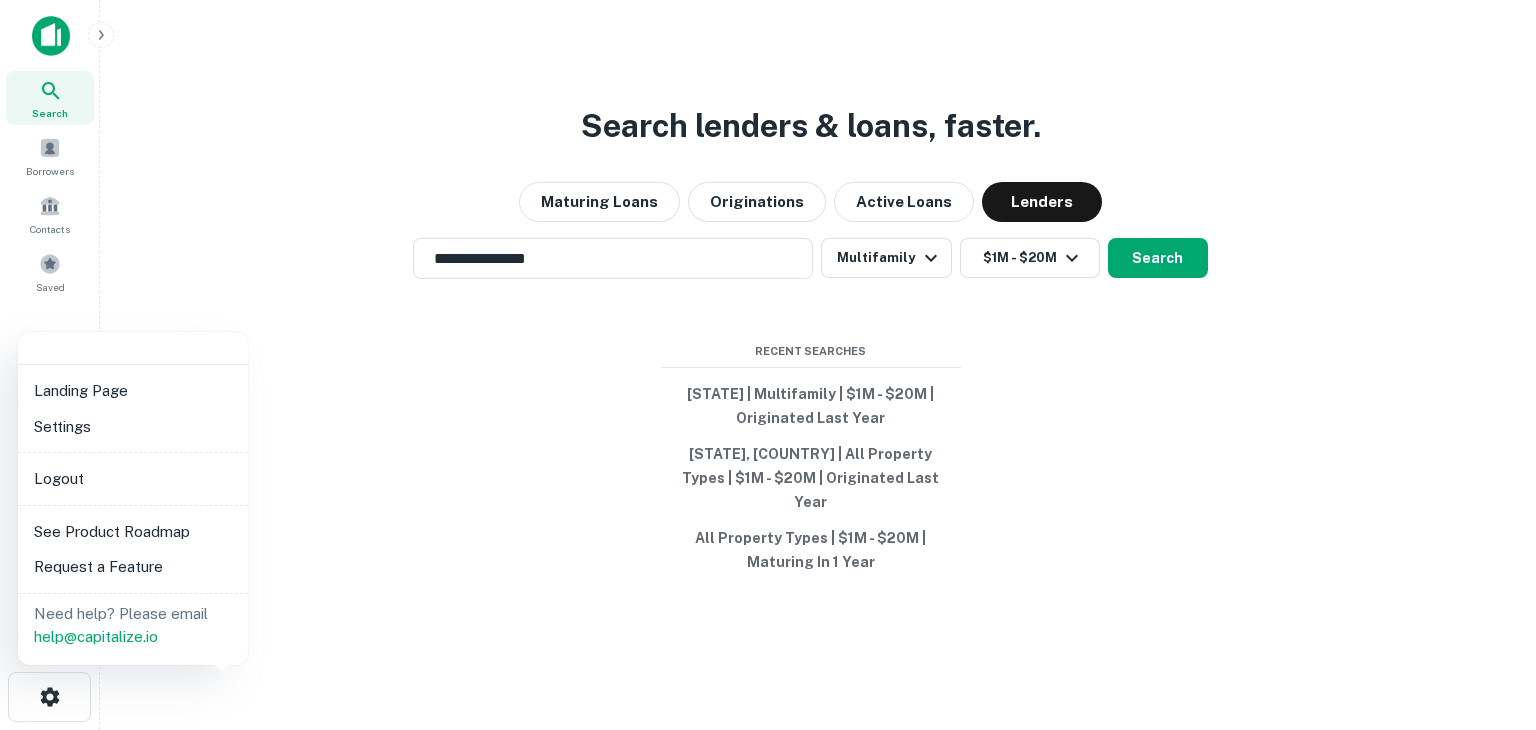 click at bounding box center [768, 365] 